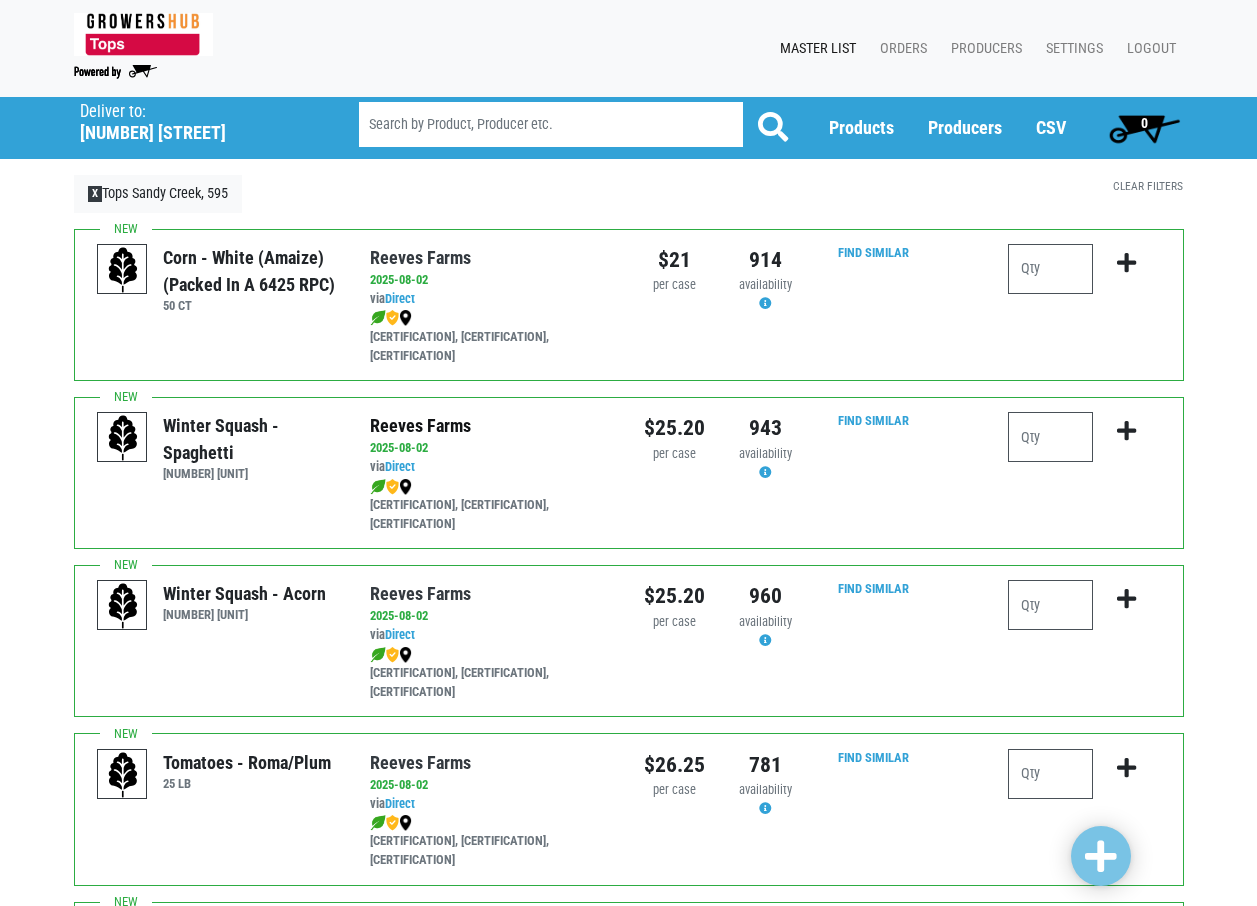 scroll, scrollTop: 0, scrollLeft: 0, axis: both 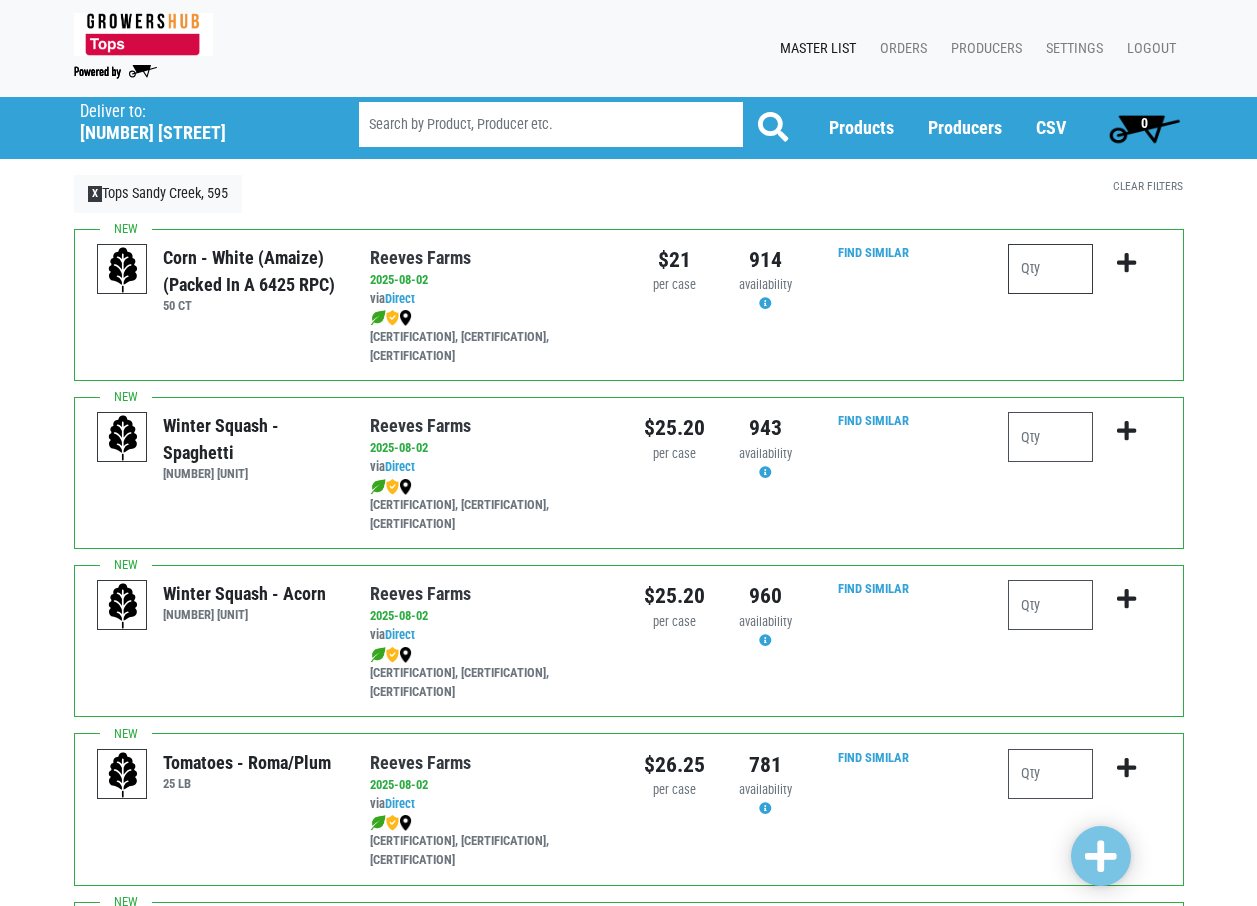 click at bounding box center (1050, 269) 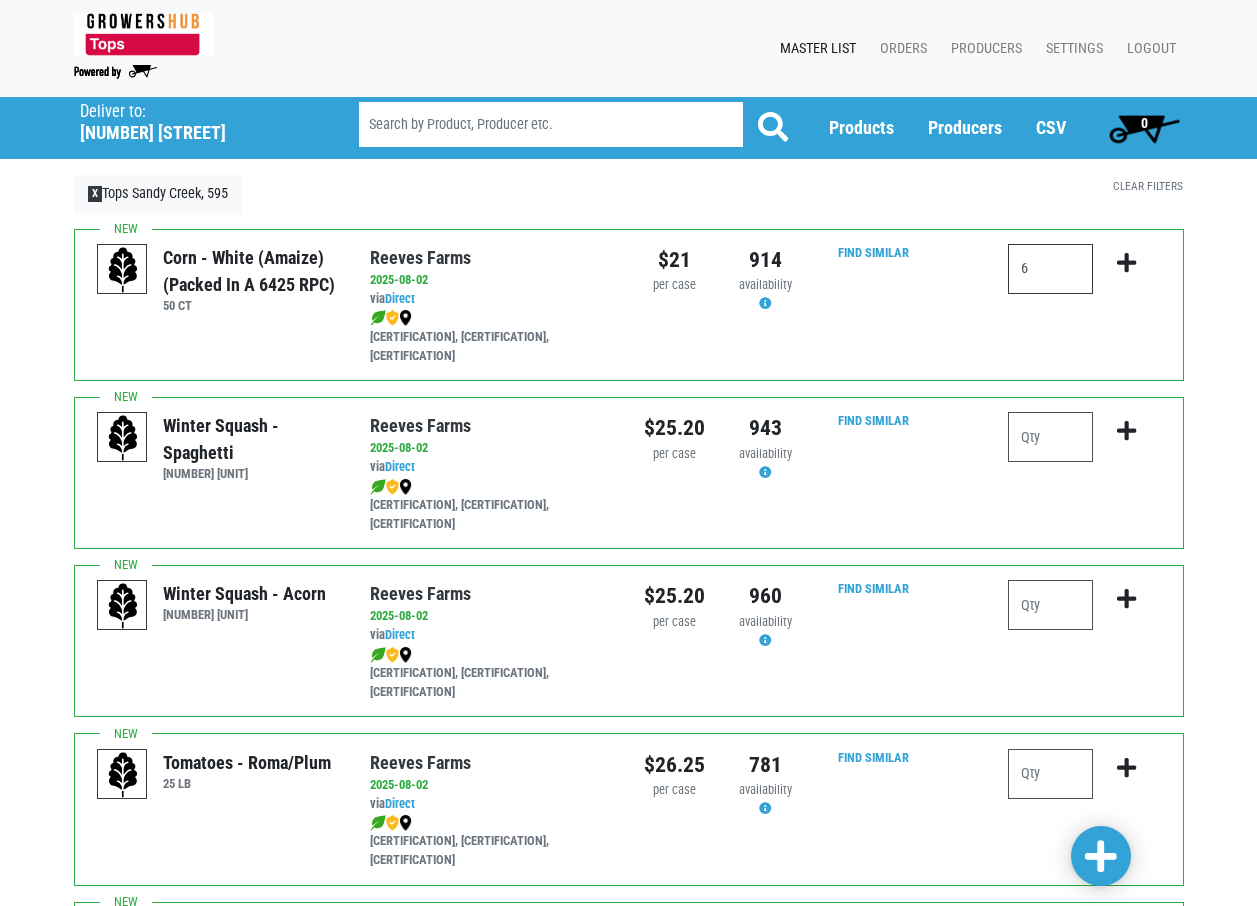 type on "6" 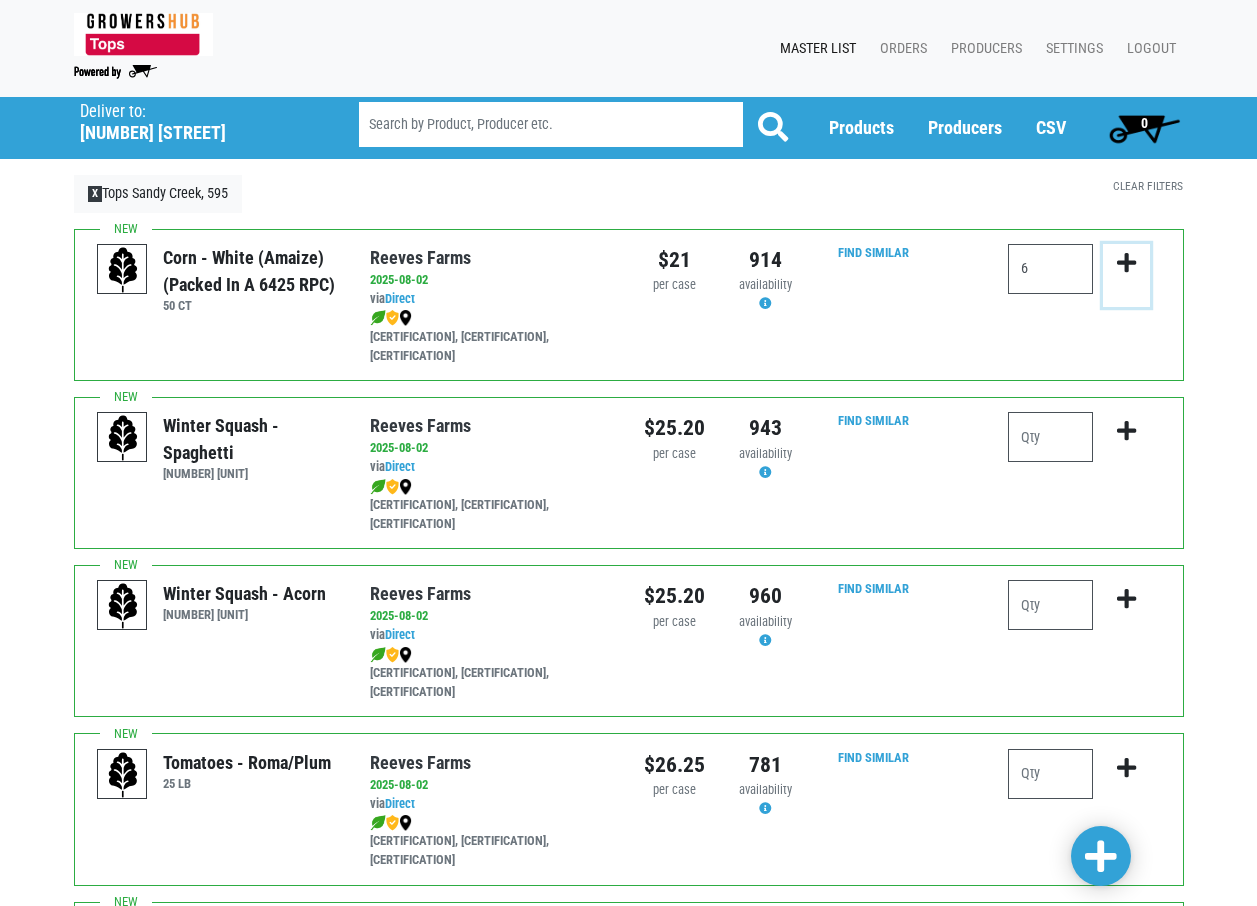 click at bounding box center [1126, 263] 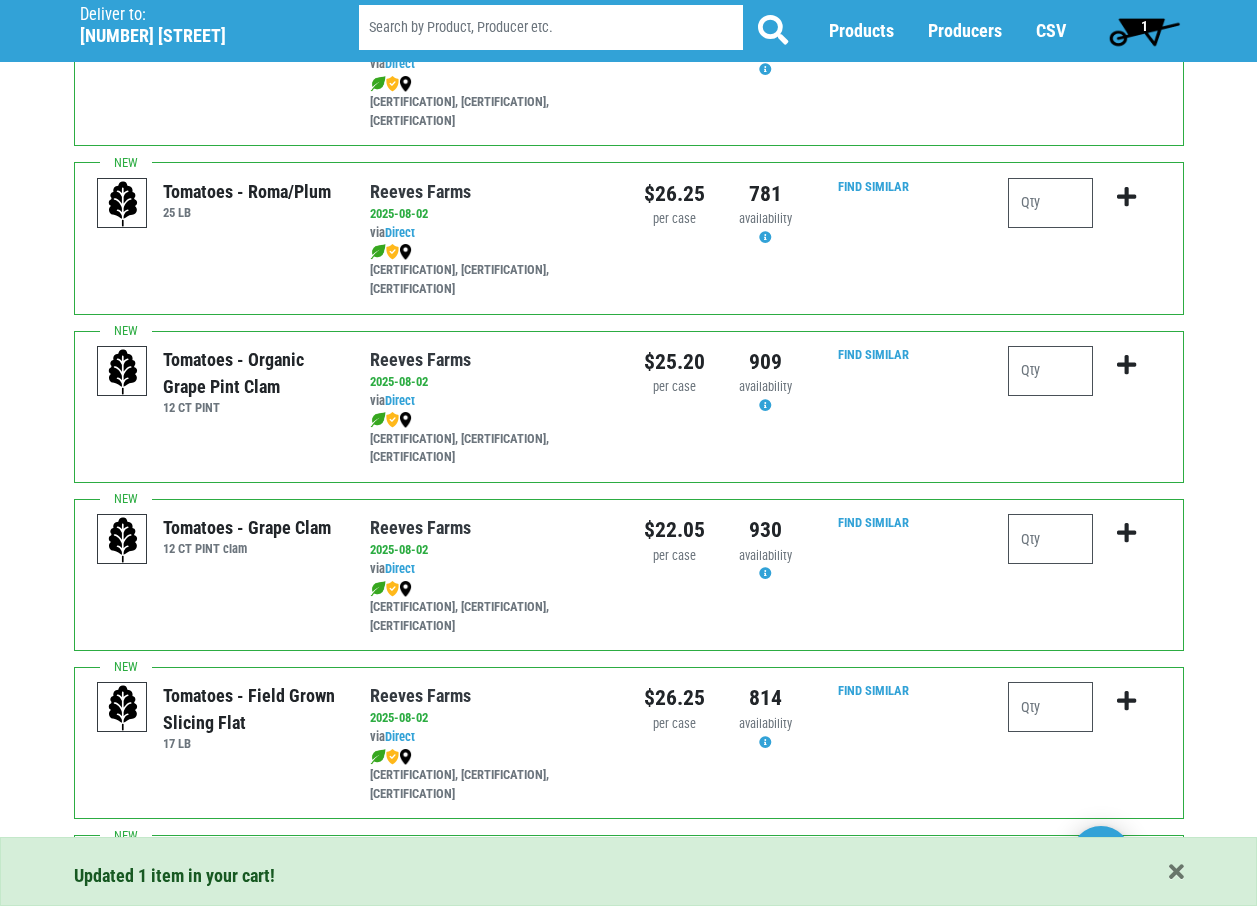 scroll, scrollTop: 600, scrollLeft: 0, axis: vertical 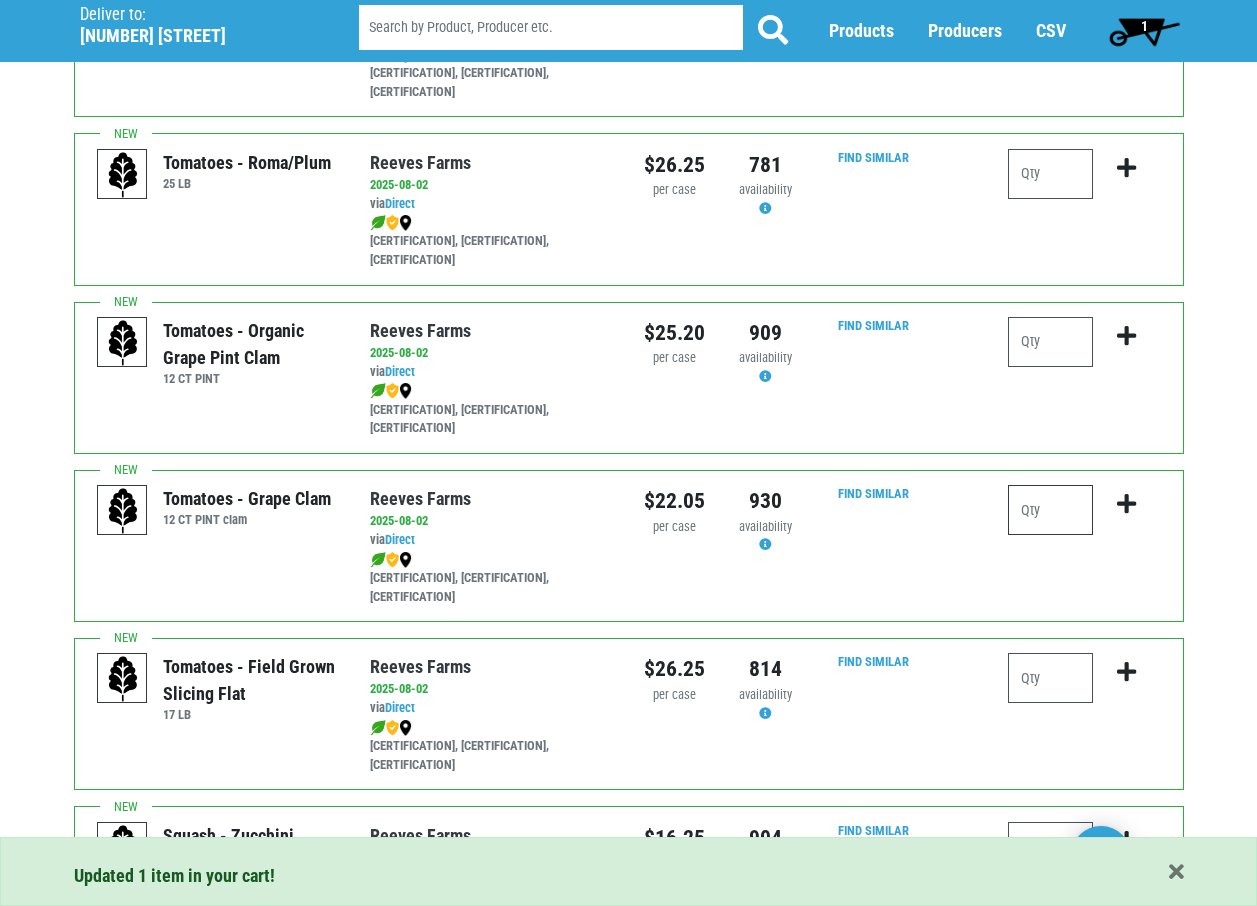 click at bounding box center [1050, 510] 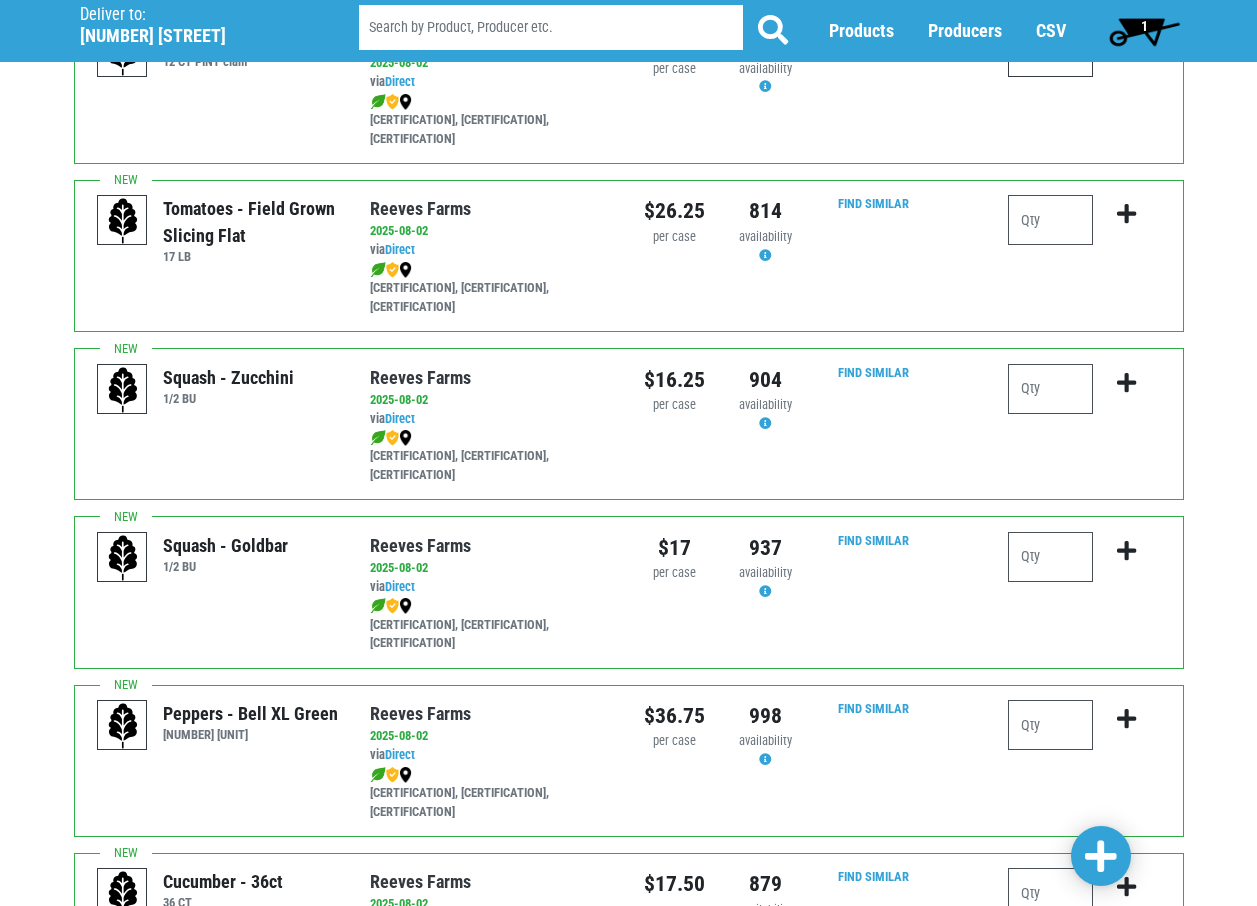 scroll, scrollTop: 1100, scrollLeft: 0, axis: vertical 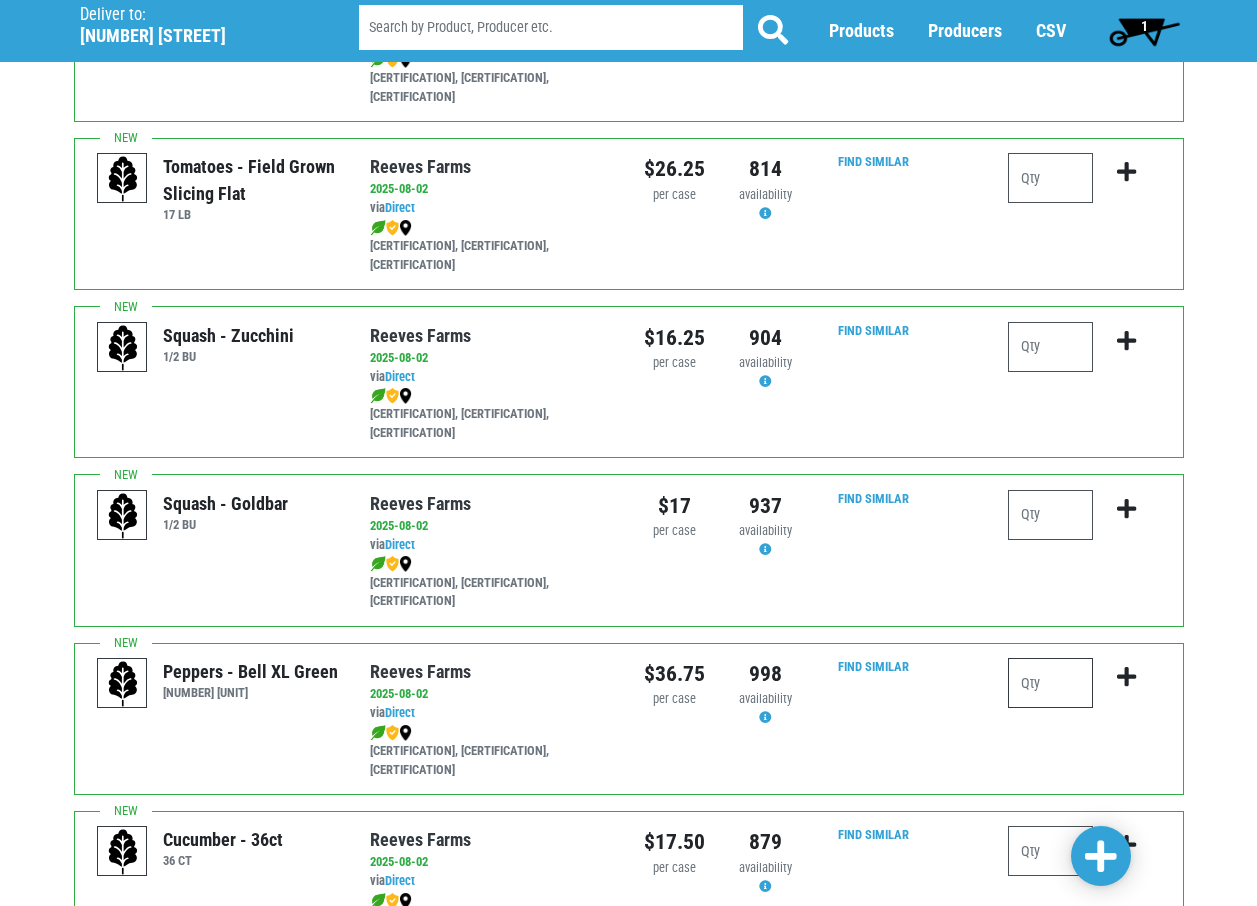 click at bounding box center [1050, 683] 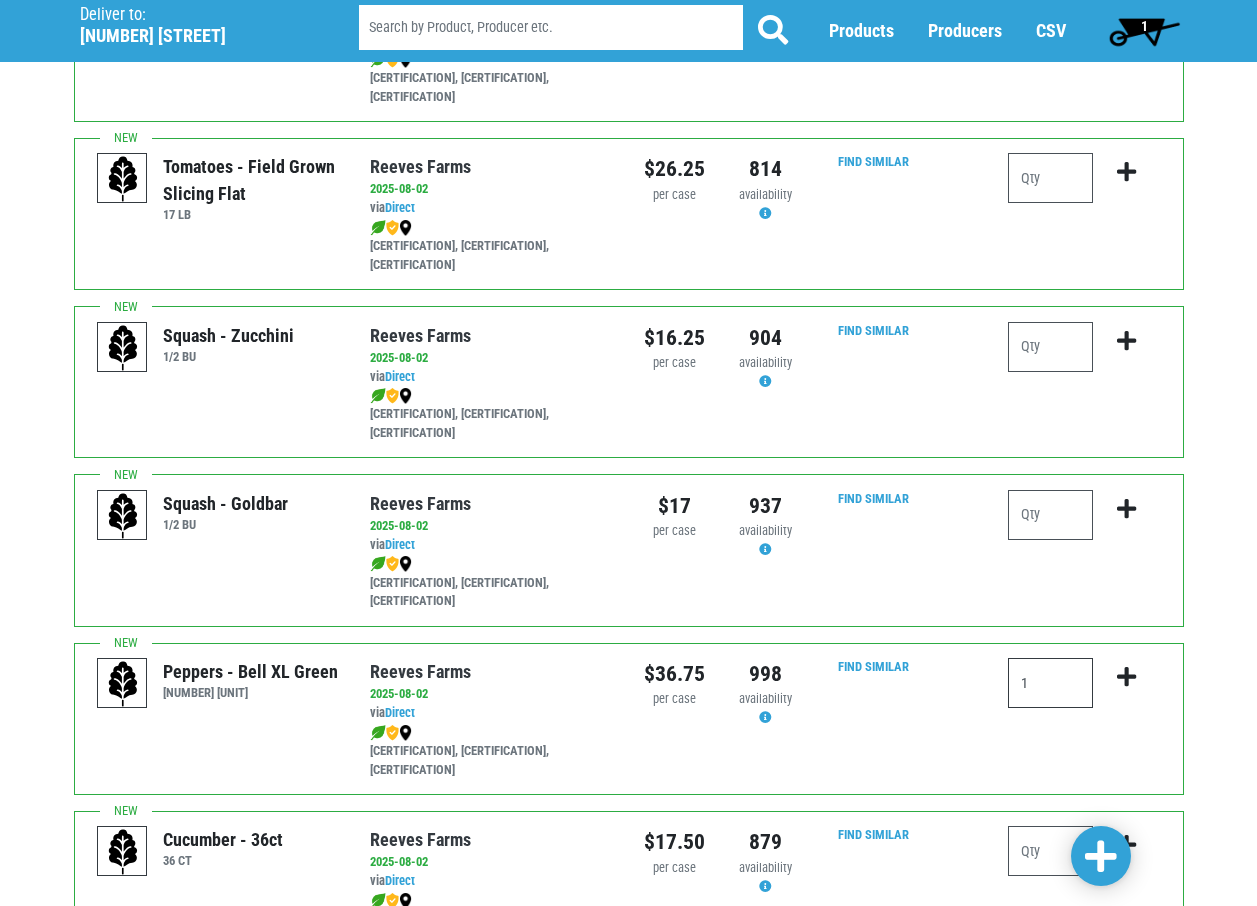 type on "1" 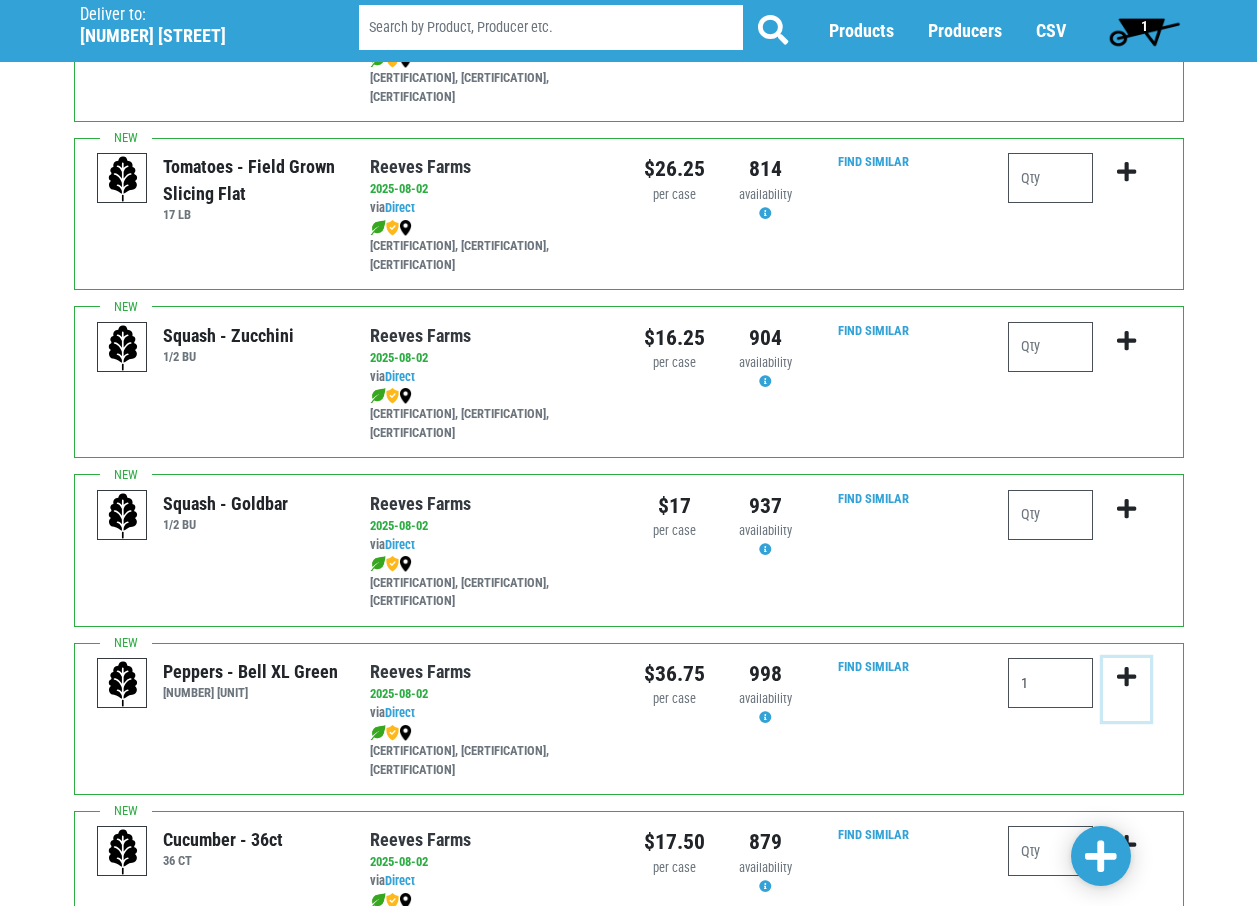 click at bounding box center (1126, 677) 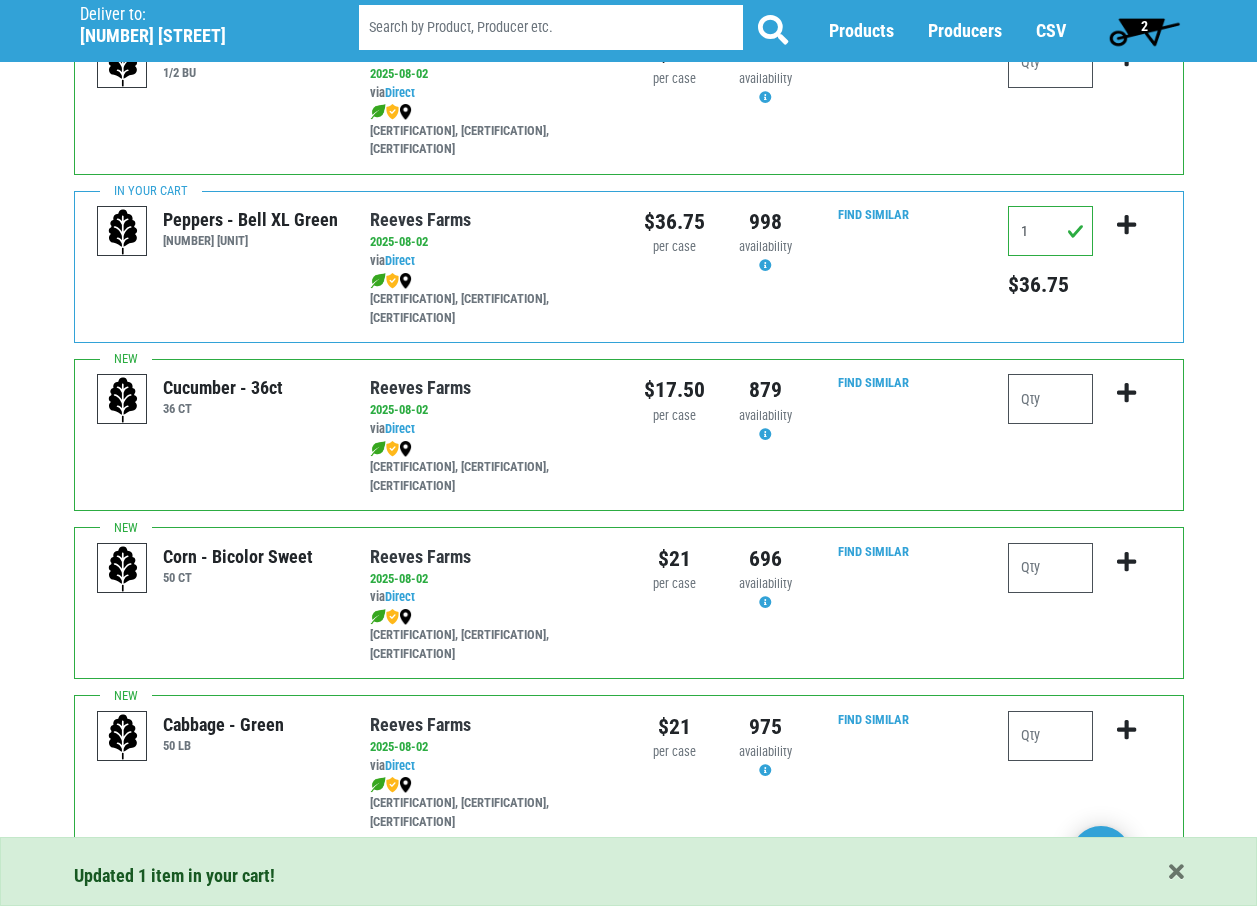 scroll, scrollTop: 1621, scrollLeft: 0, axis: vertical 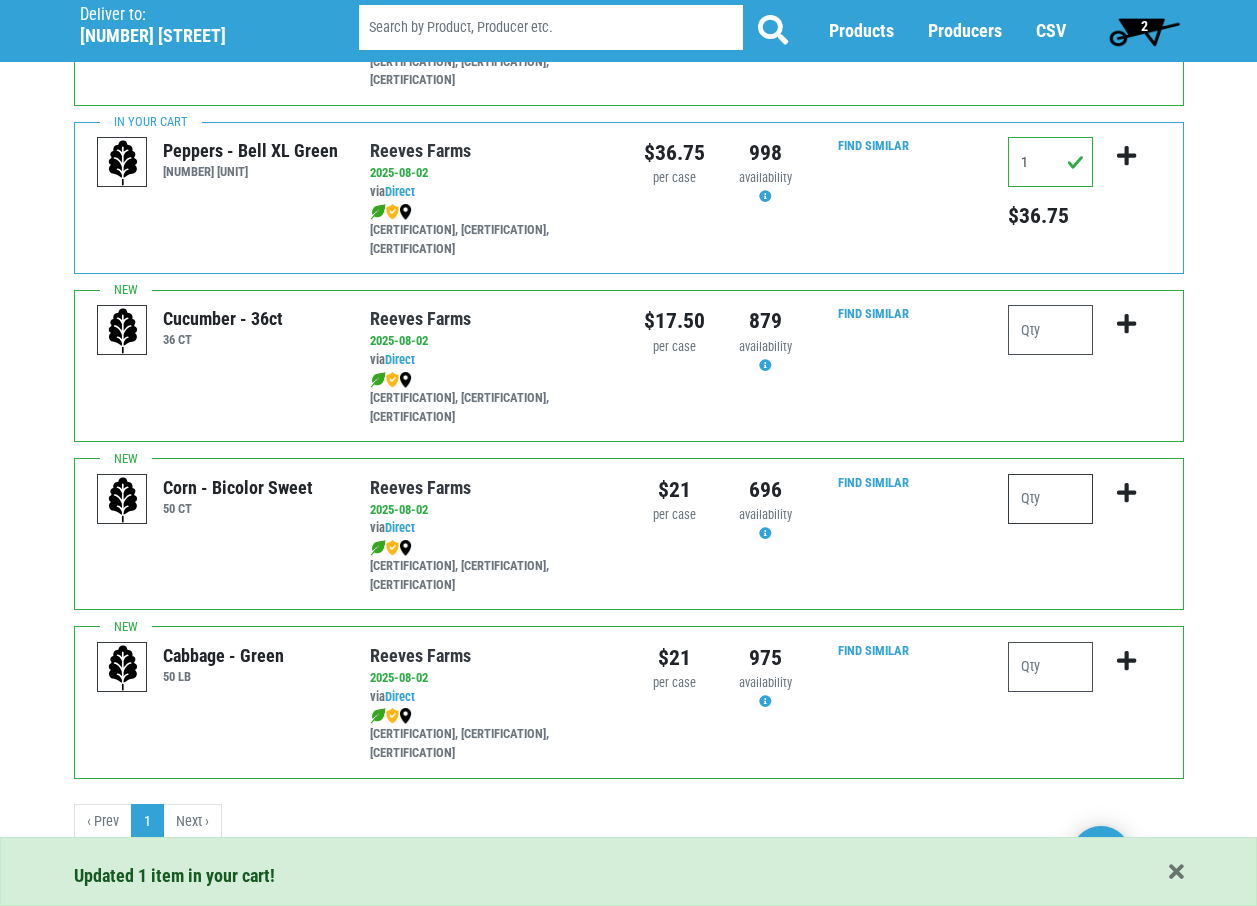 click at bounding box center (1050, 499) 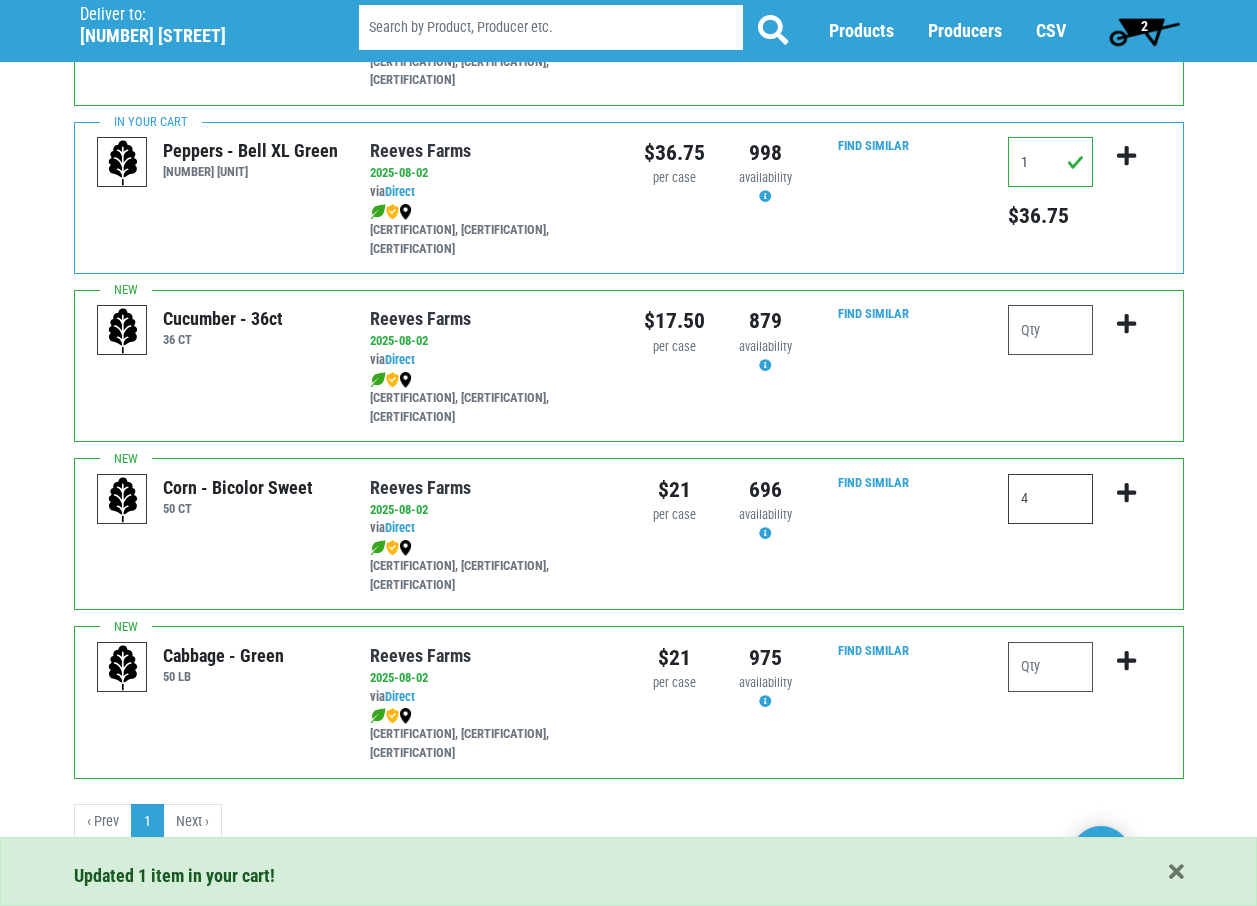 type on "4" 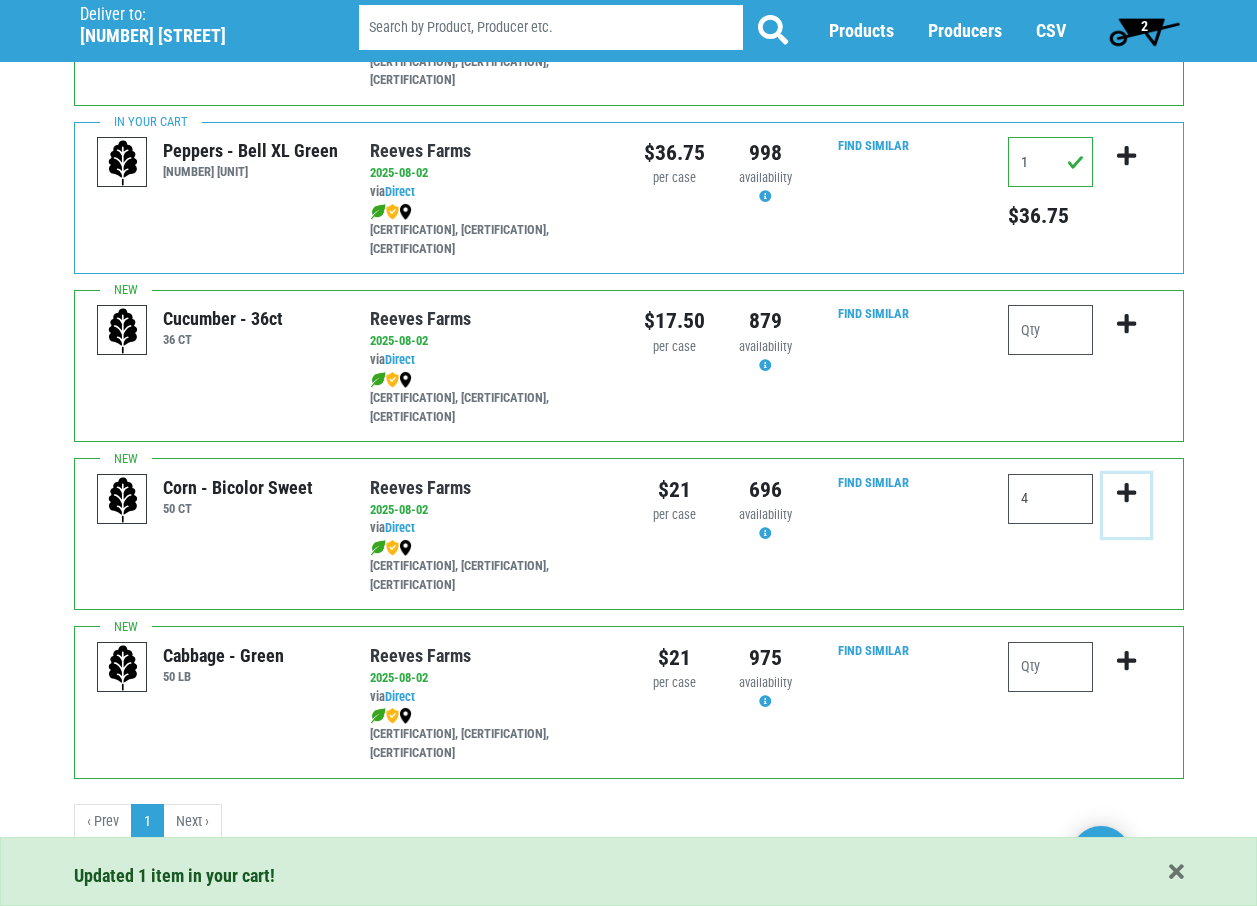 click at bounding box center (1126, 493) 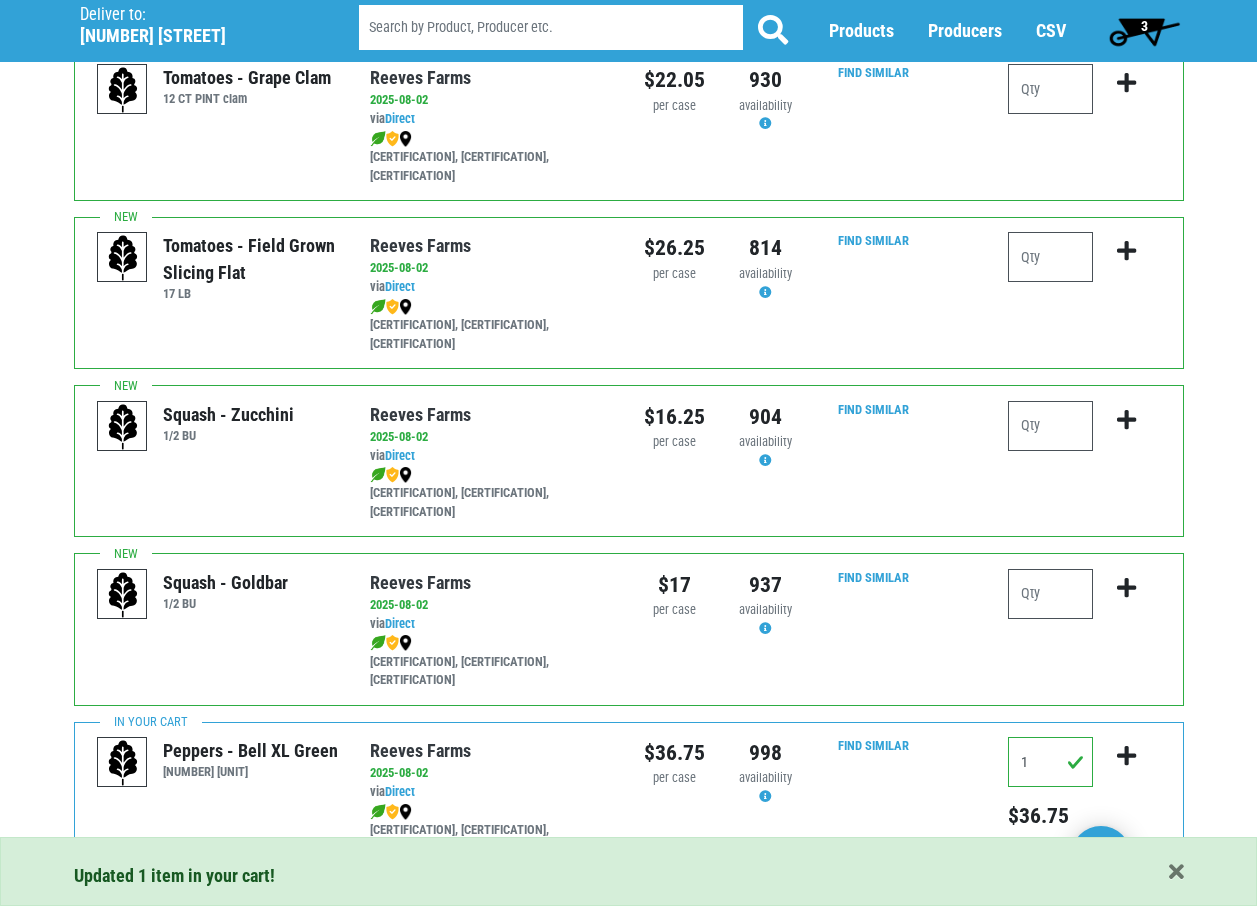 scroll, scrollTop: 421, scrollLeft: 0, axis: vertical 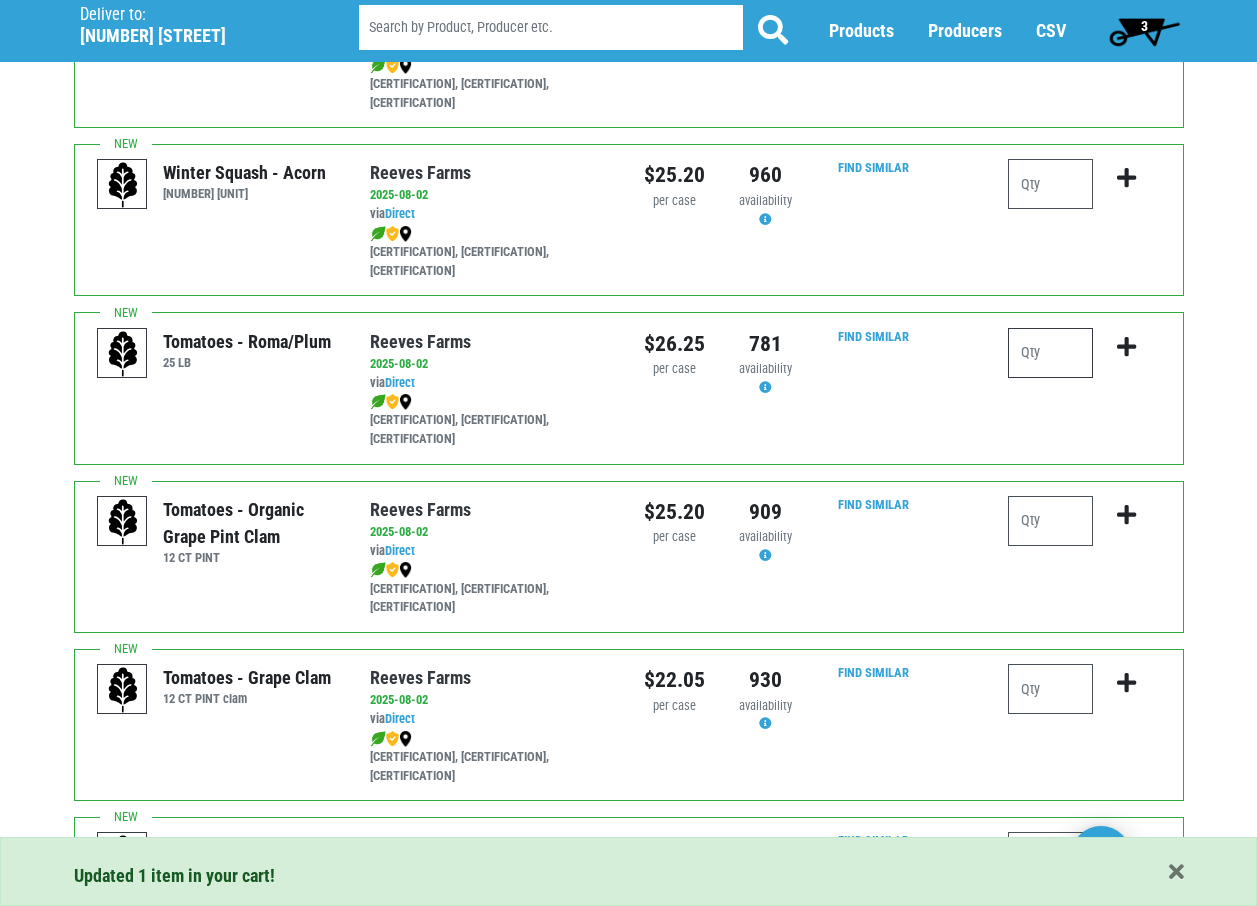 click at bounding box center (1050, 353) 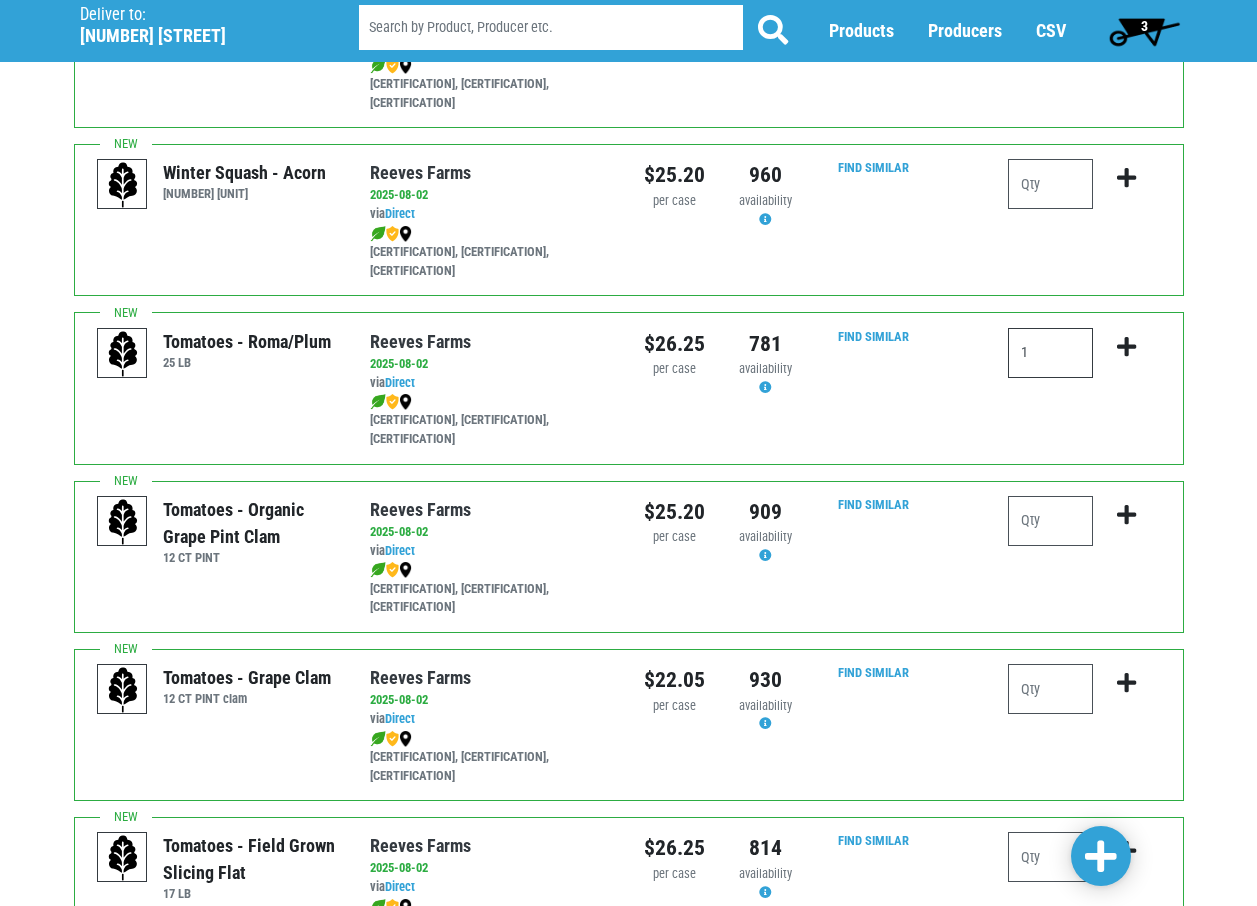 type on "1" 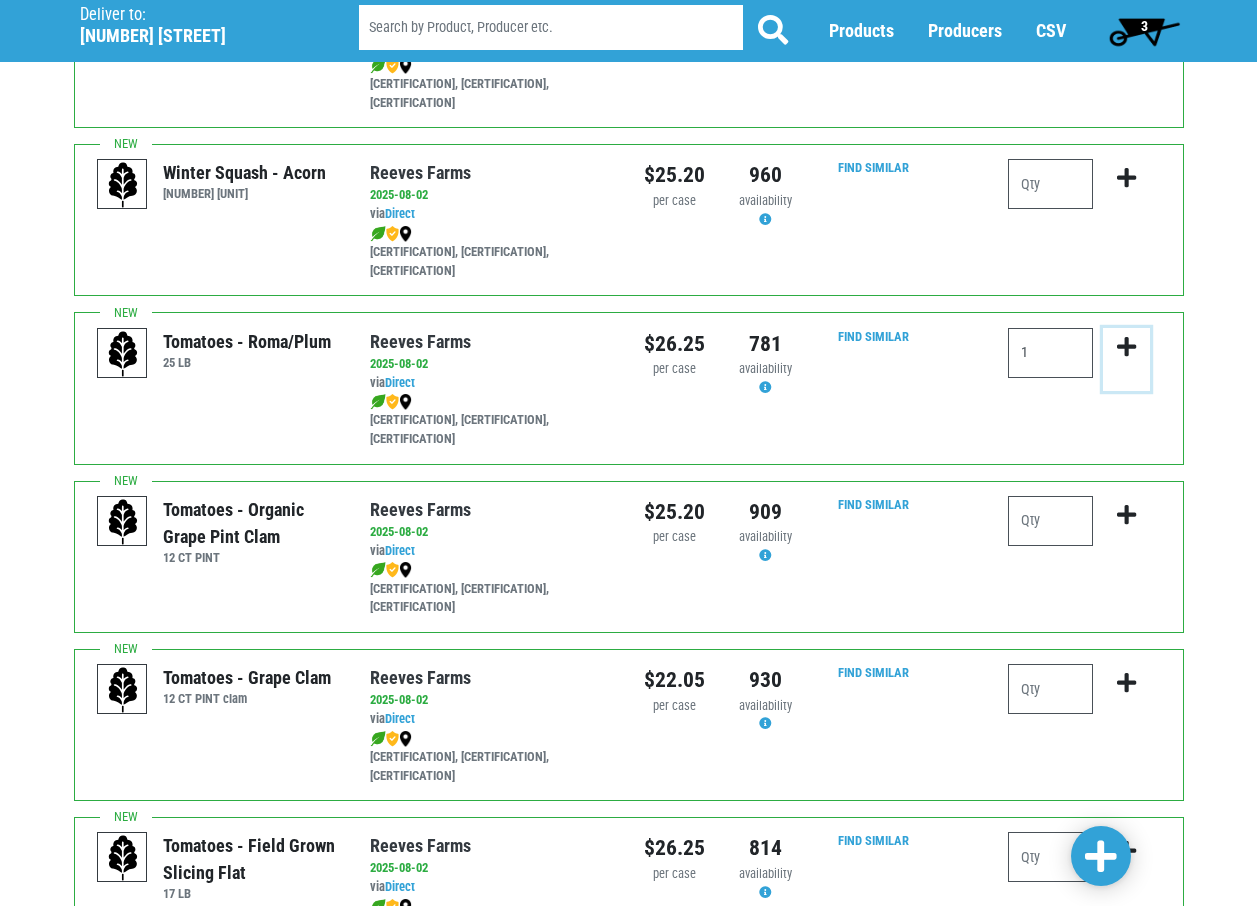 click at bounding box center (1126, 359) 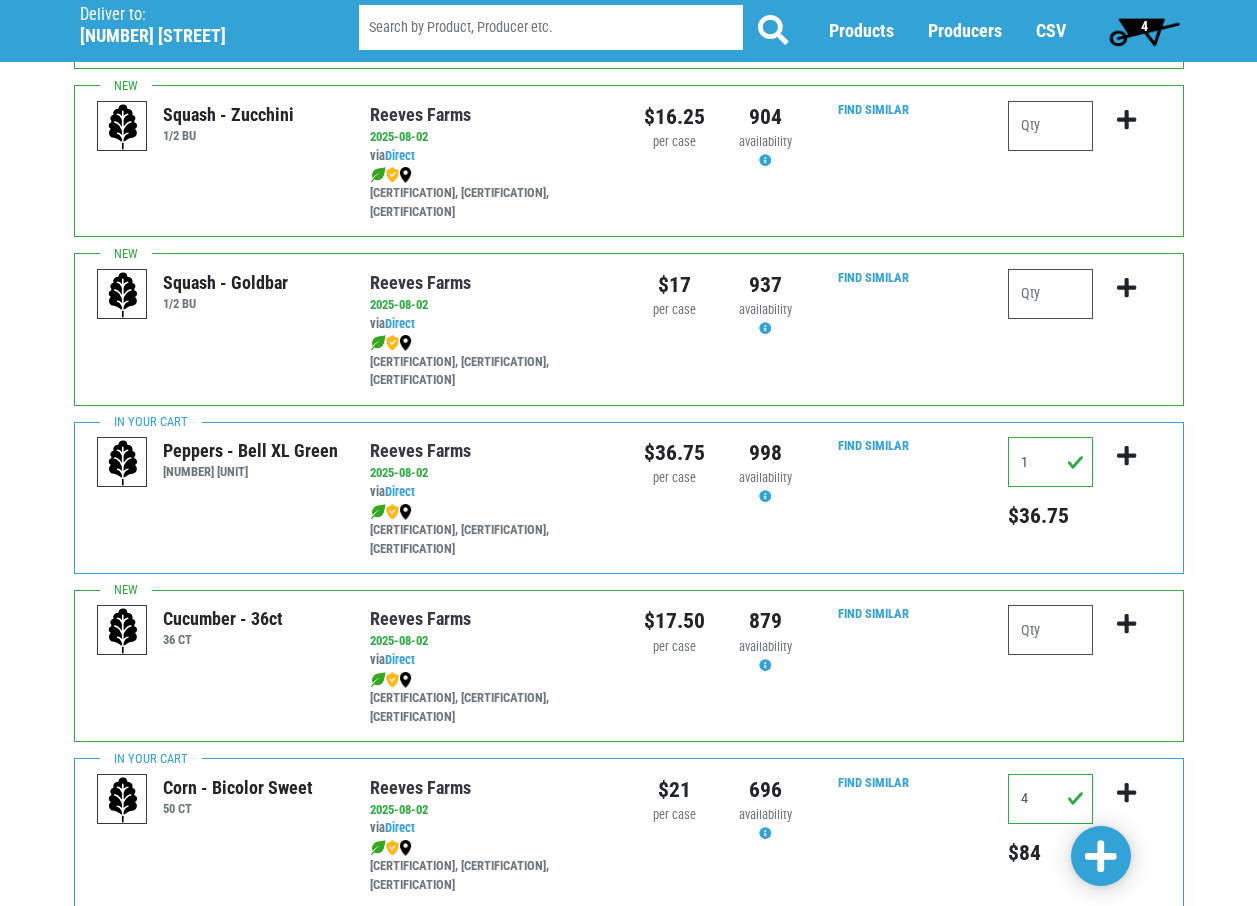 scroll, scrollTop: 1221, scrollLeft: 0, axis: vertical 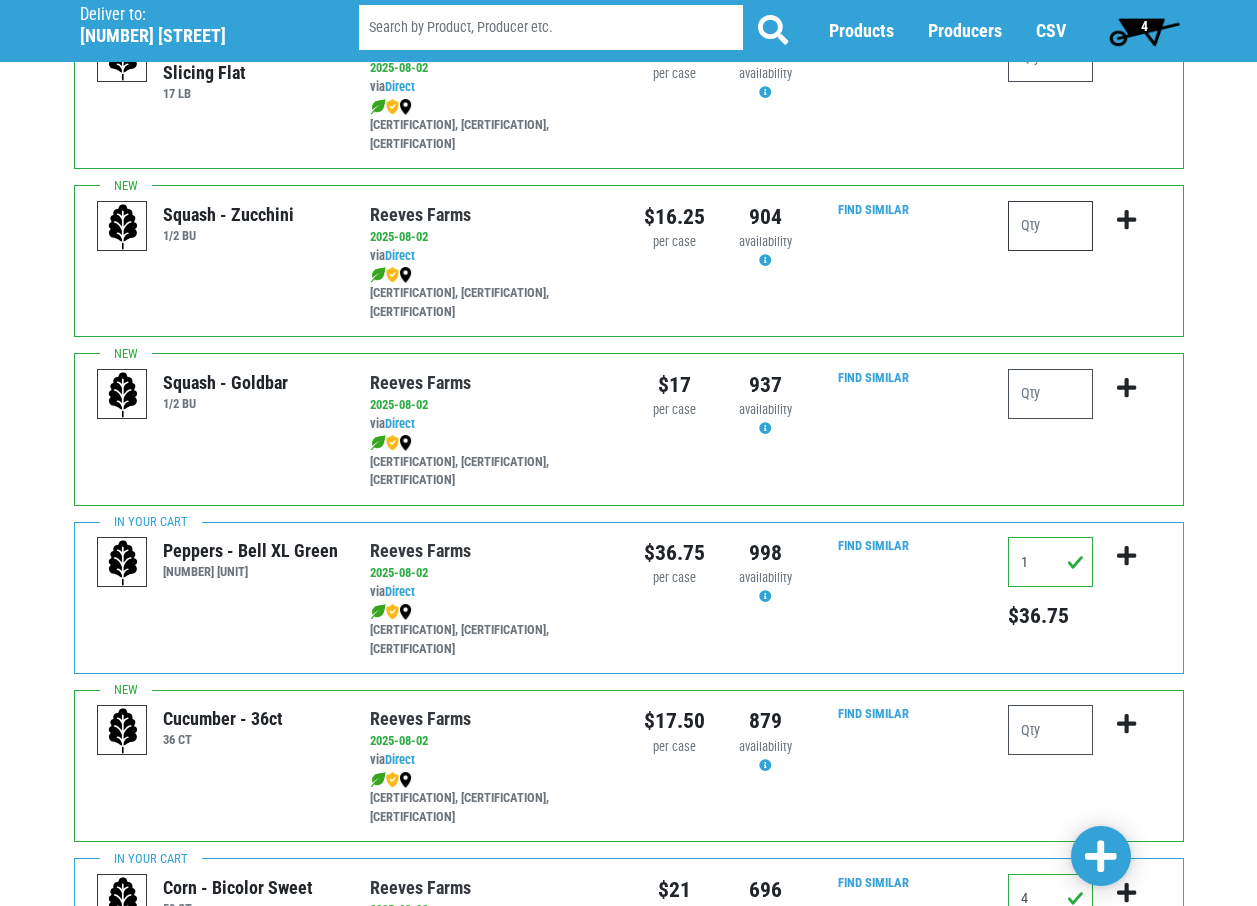 click at bounding box center (1050, 226) 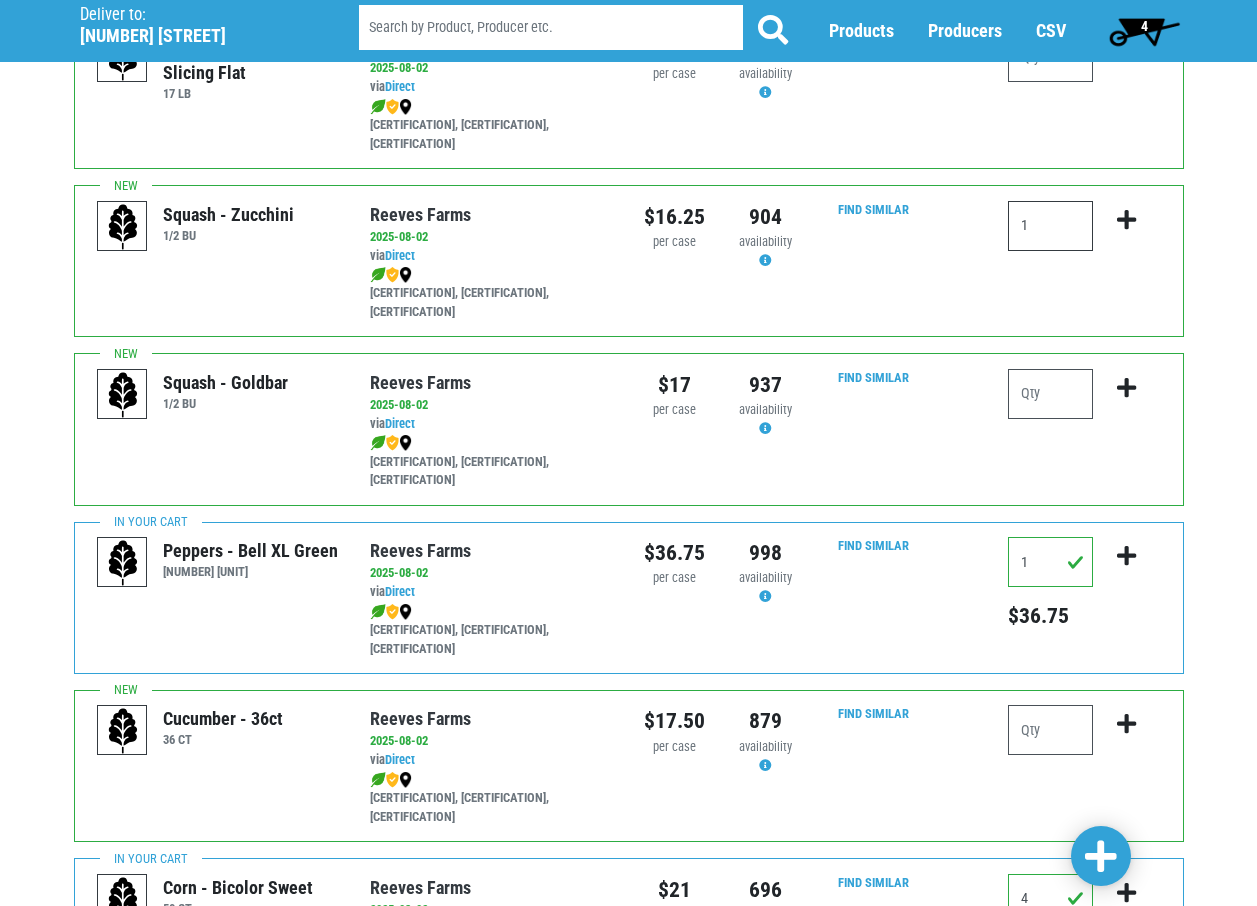 type on "1" 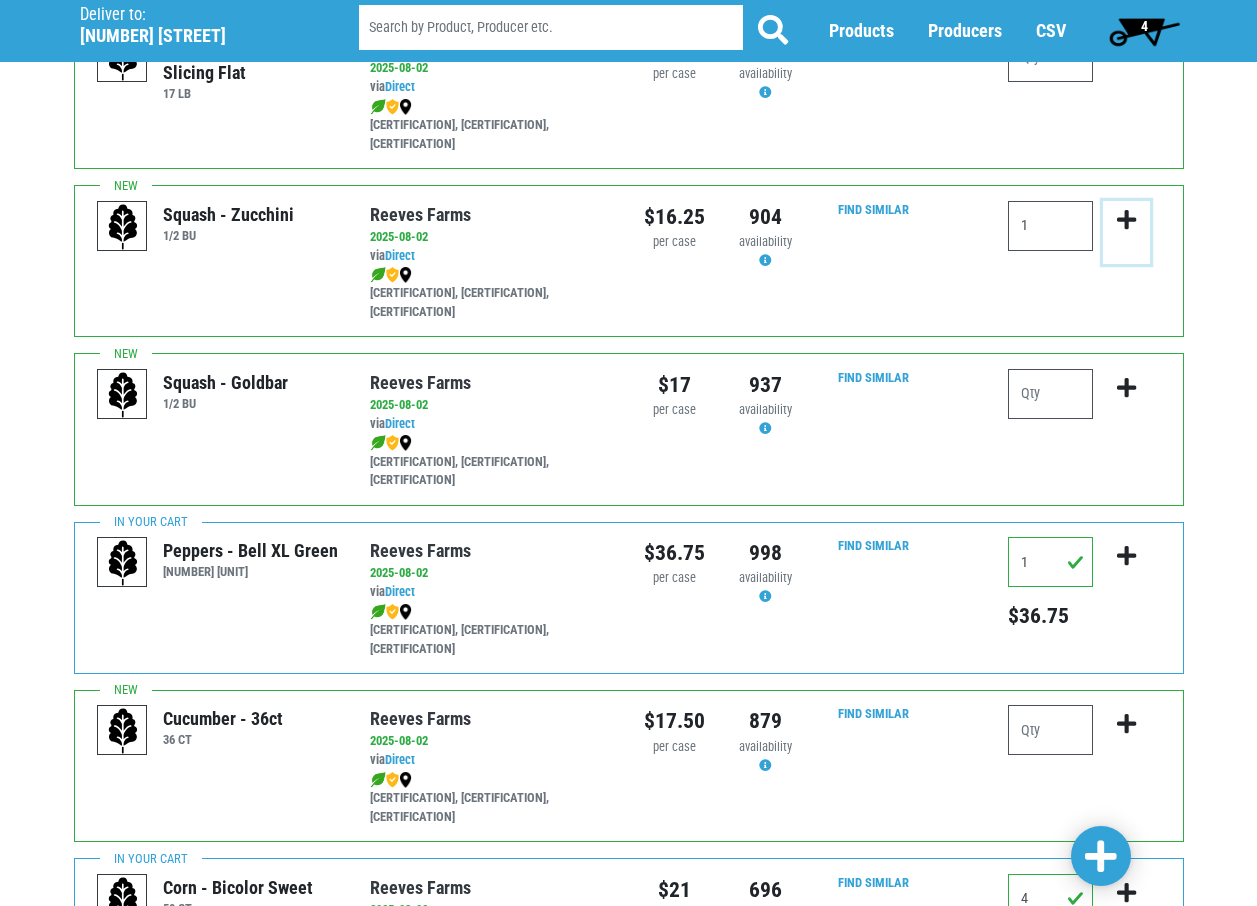 click at bounding box center (1126, 232) 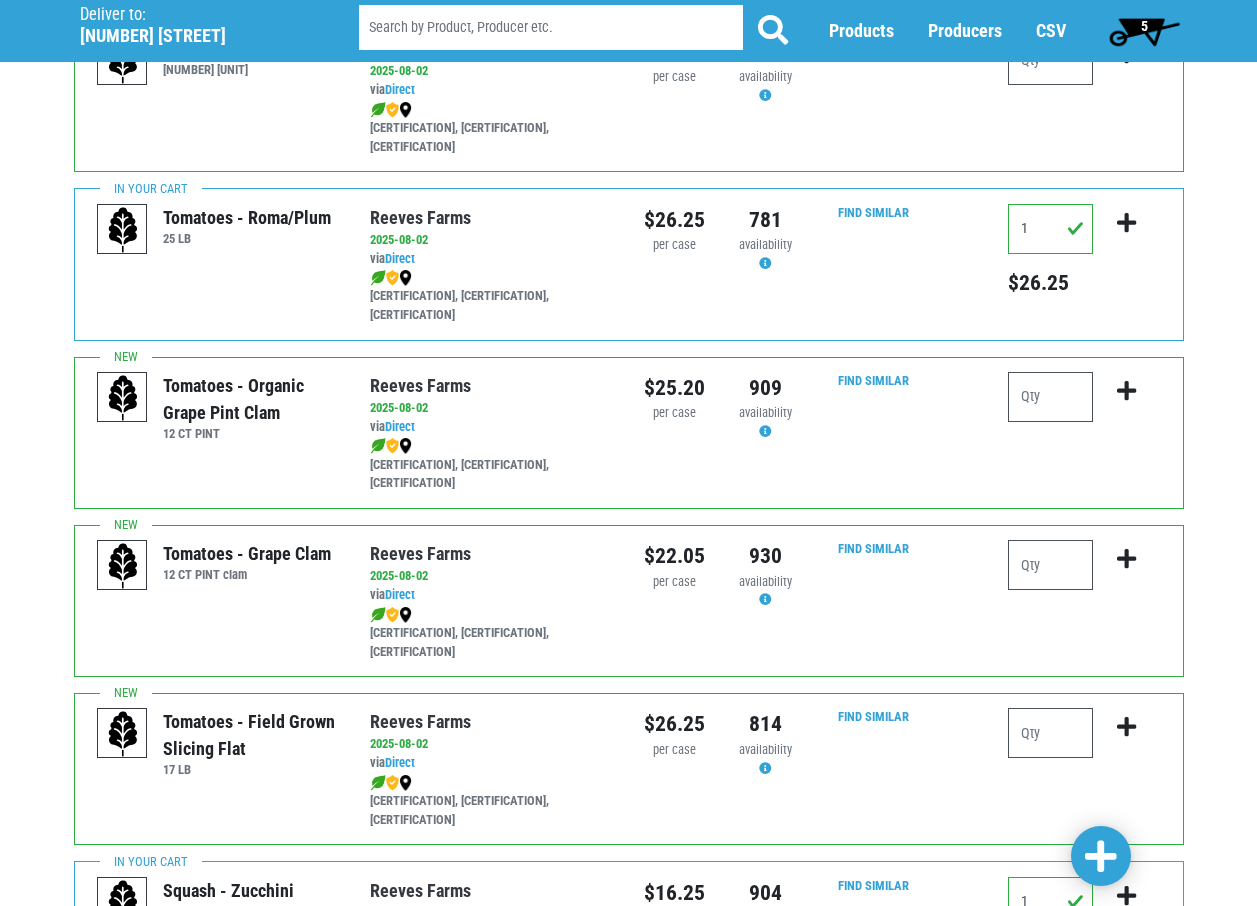 scroll, scrollTop: 621, scrollLeft: 0, axis: vertical 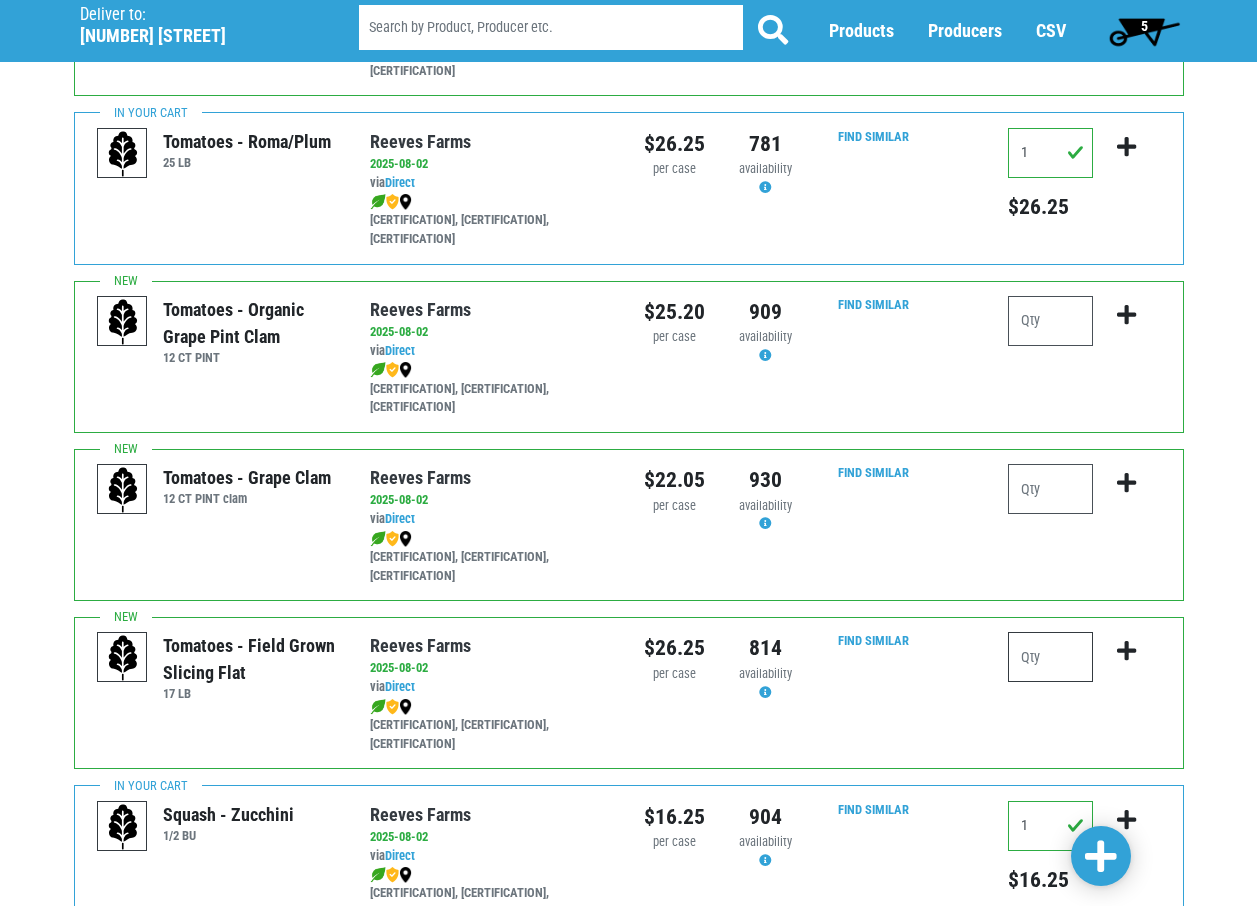 click at bounding box center (1050, 657) 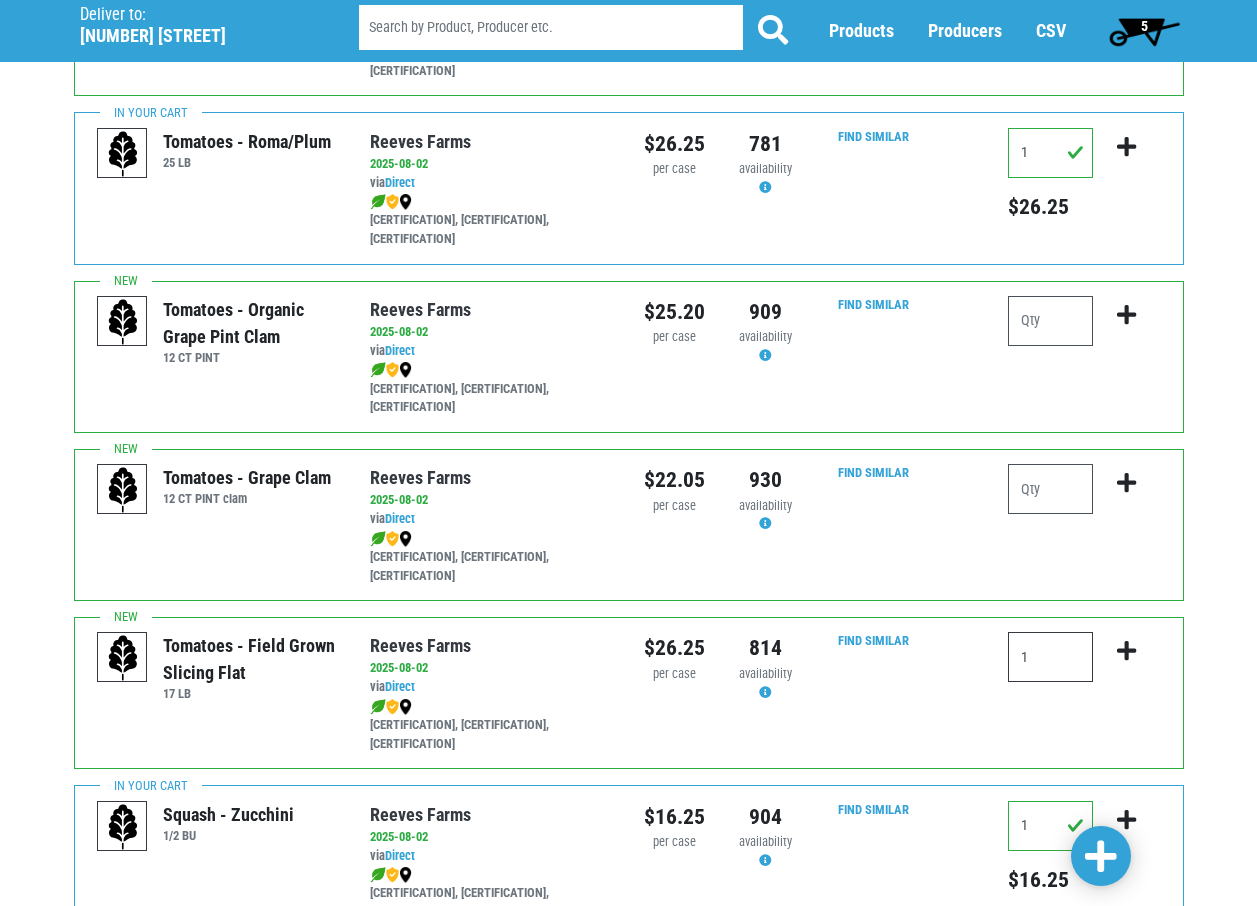 type on "1" 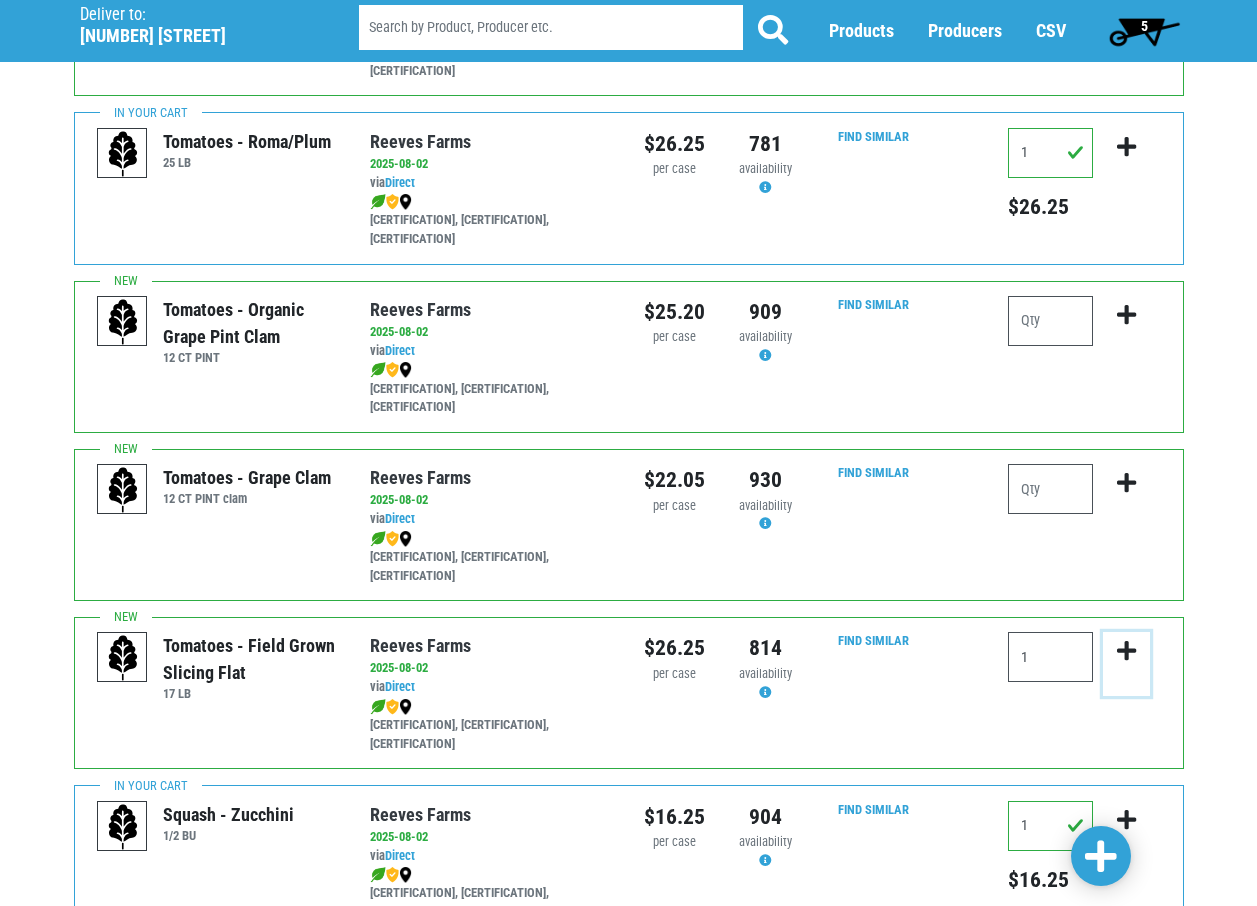 click at bounding box center (1126, 651) 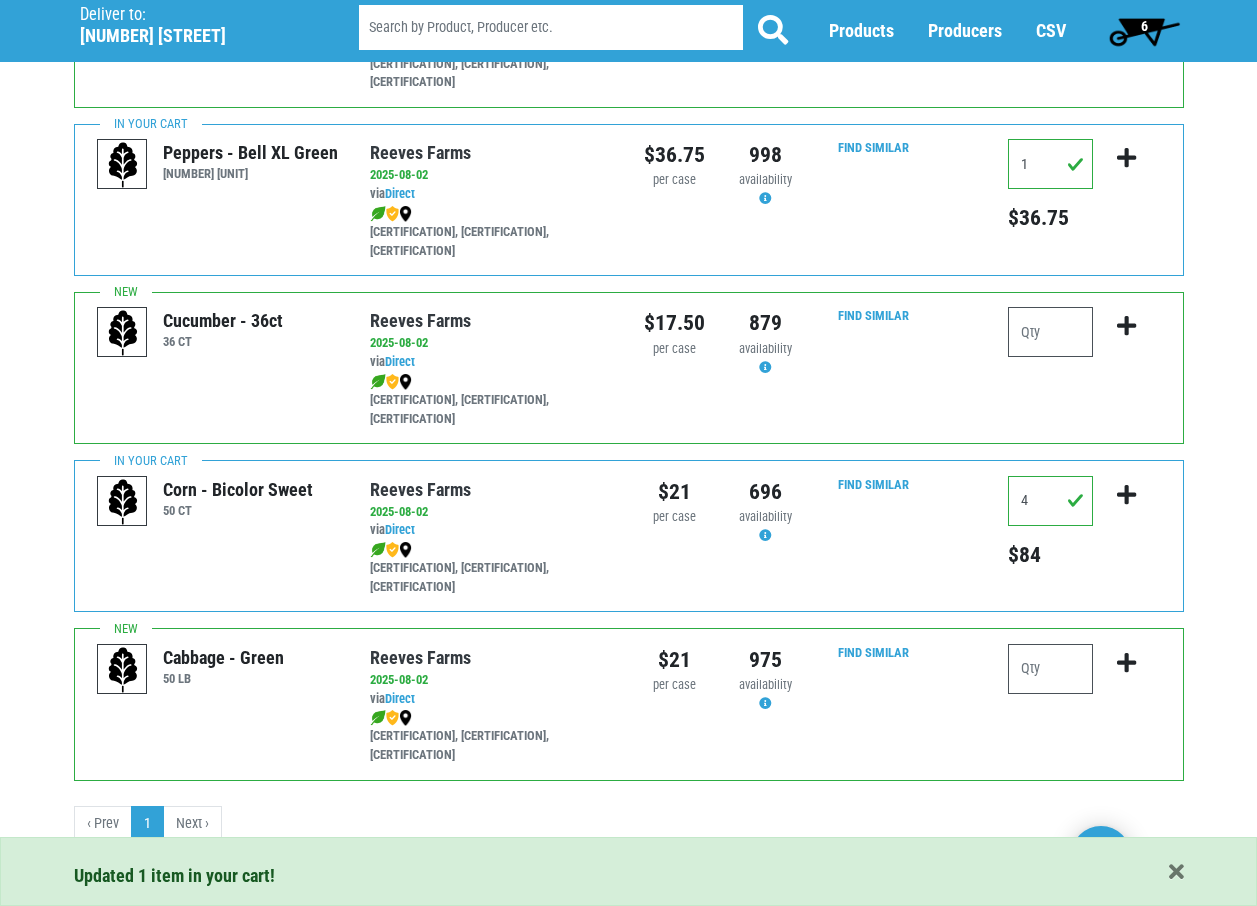 scroll, scrollTop: 1621, scrollLeft: 0, axis: vertical 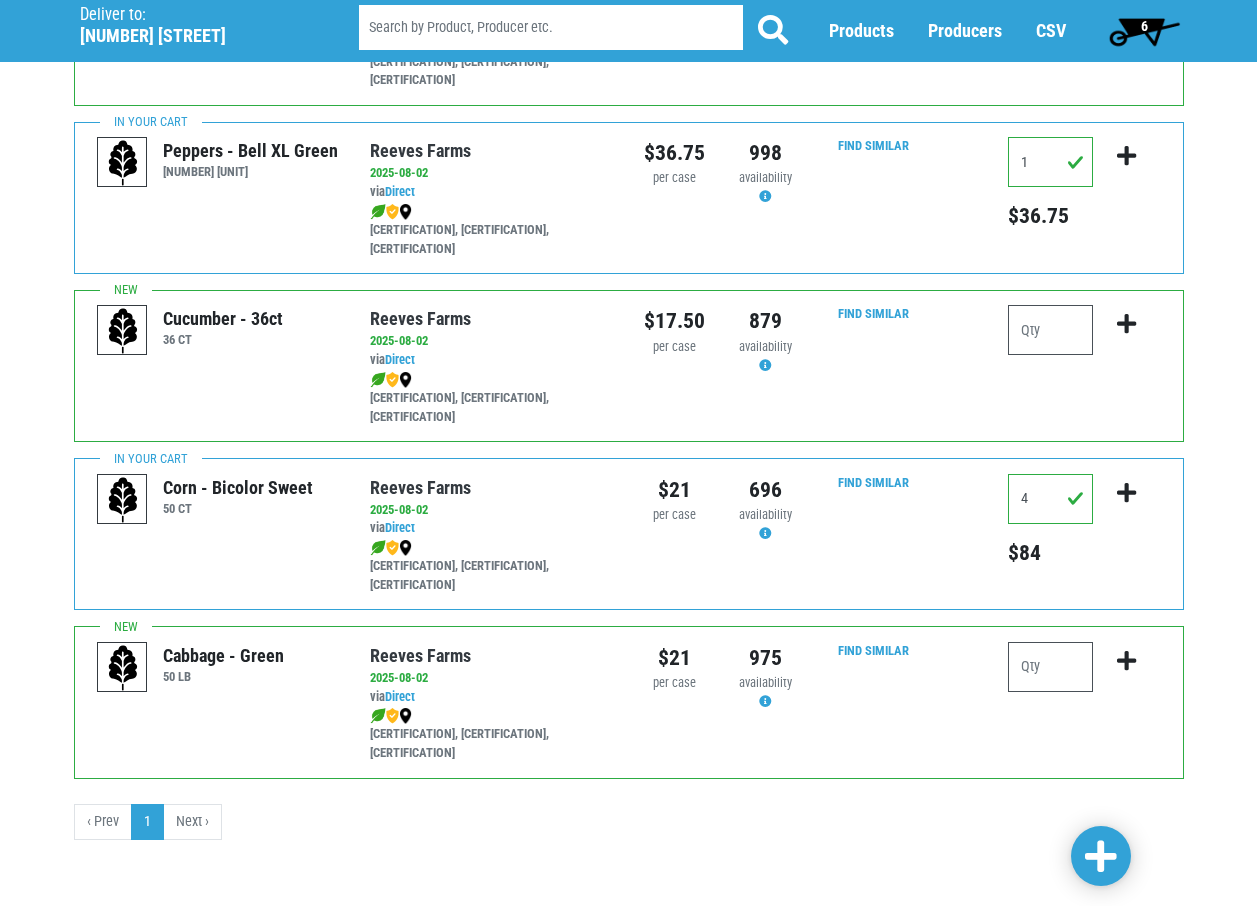 click on "Deliver To
Tops Sandy Creek, 595 (6103 N Main St, Sandy Creek, NY 13145, USA)
Deliver to:
6103 North Main Street
Products
Case
Vegetables
Apply
Apply" at bounding box center [628, -309] 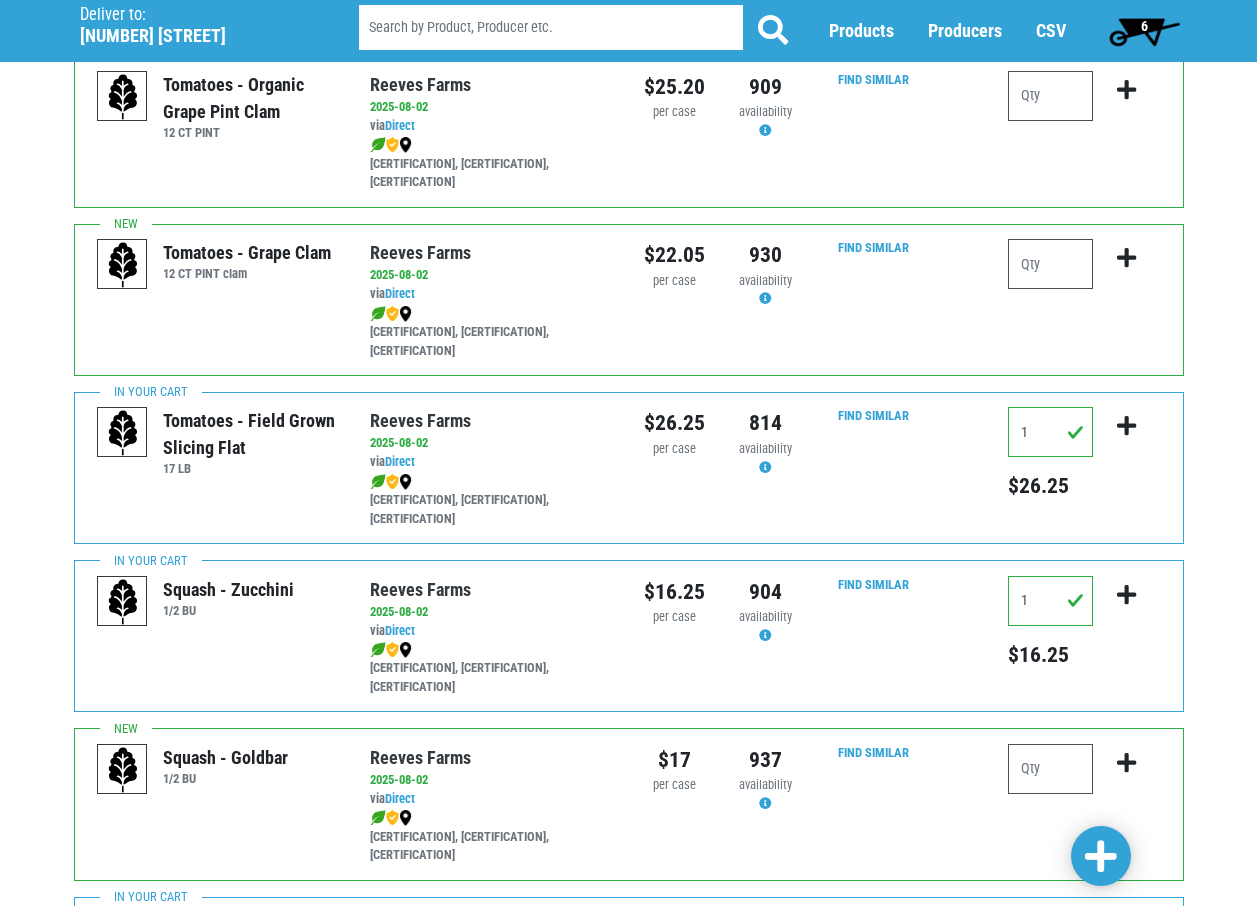 scroll, scrollTop: 221, scrollLeft: 0, axis: vertical 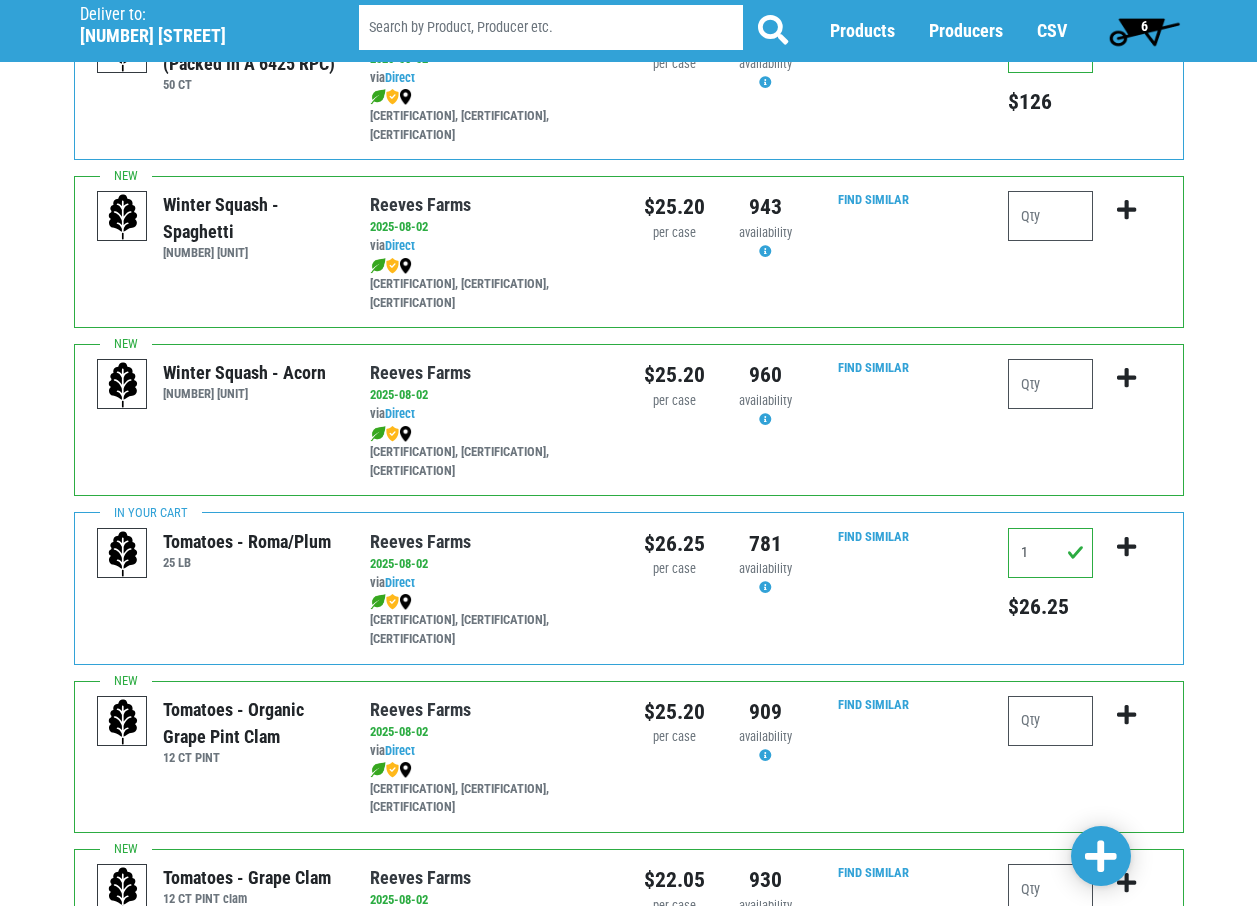 click on "6" at bounding box center (1144, 31) 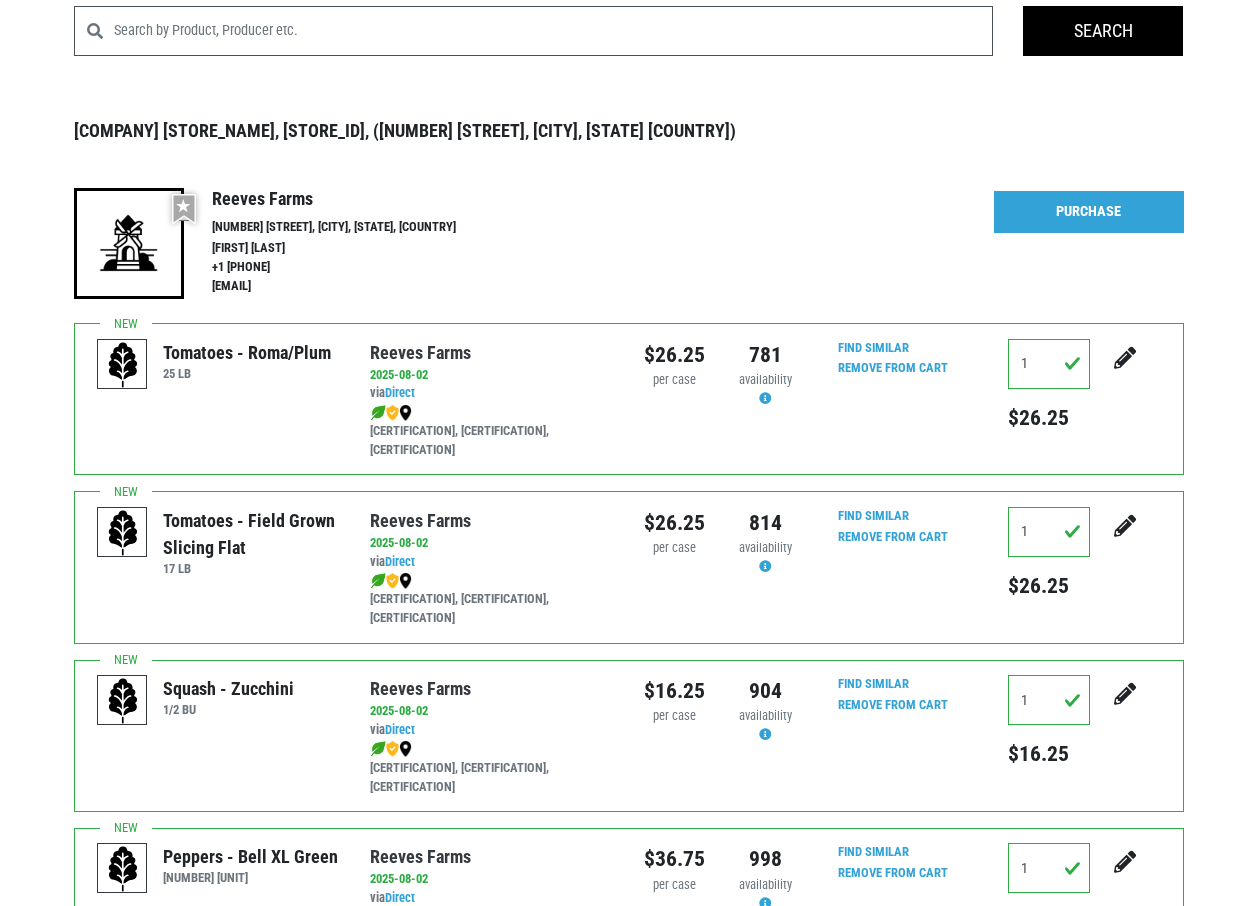 scroll, scrollTop: 12, scrollLeft: 0, axis: vertical 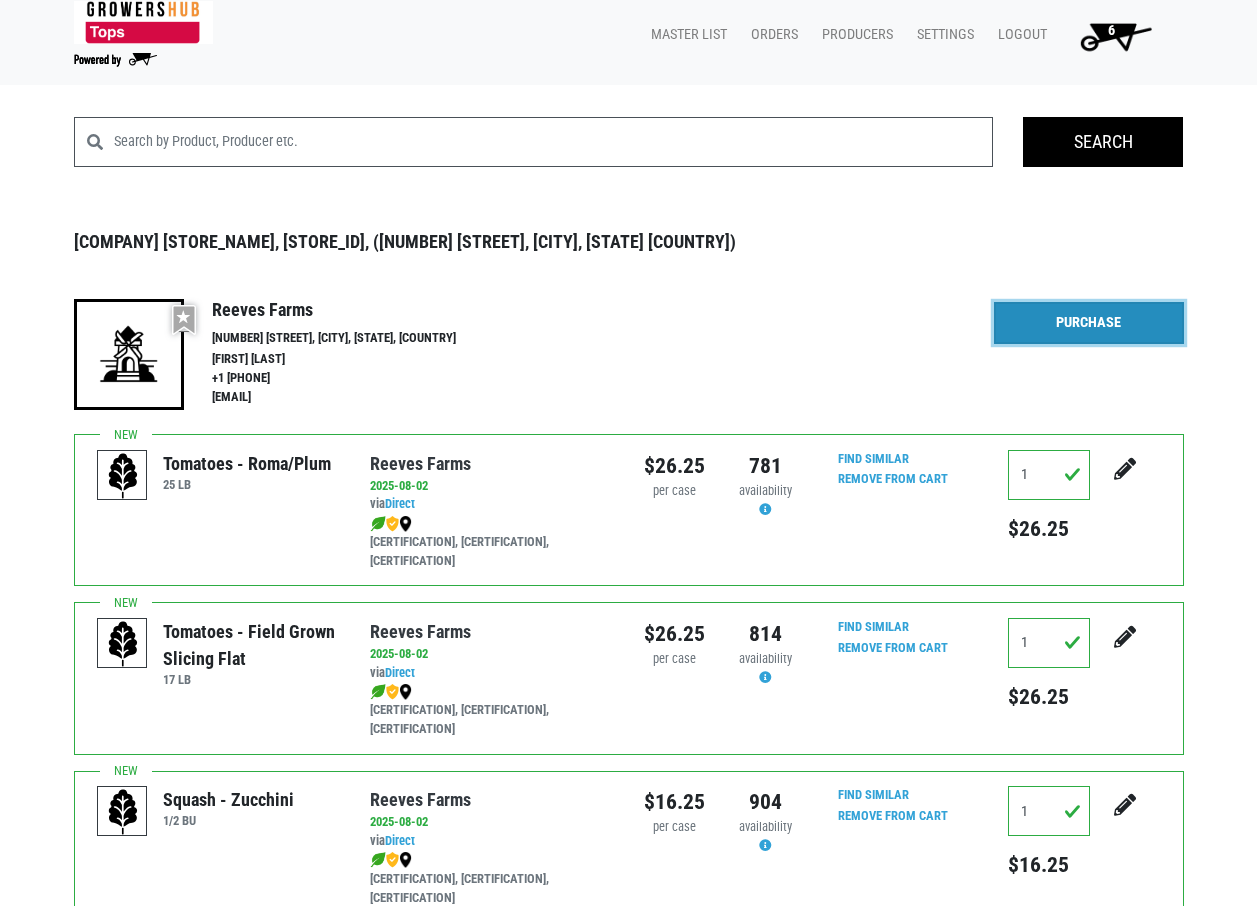click on "Purchase" at bounding box center (1089, 323) 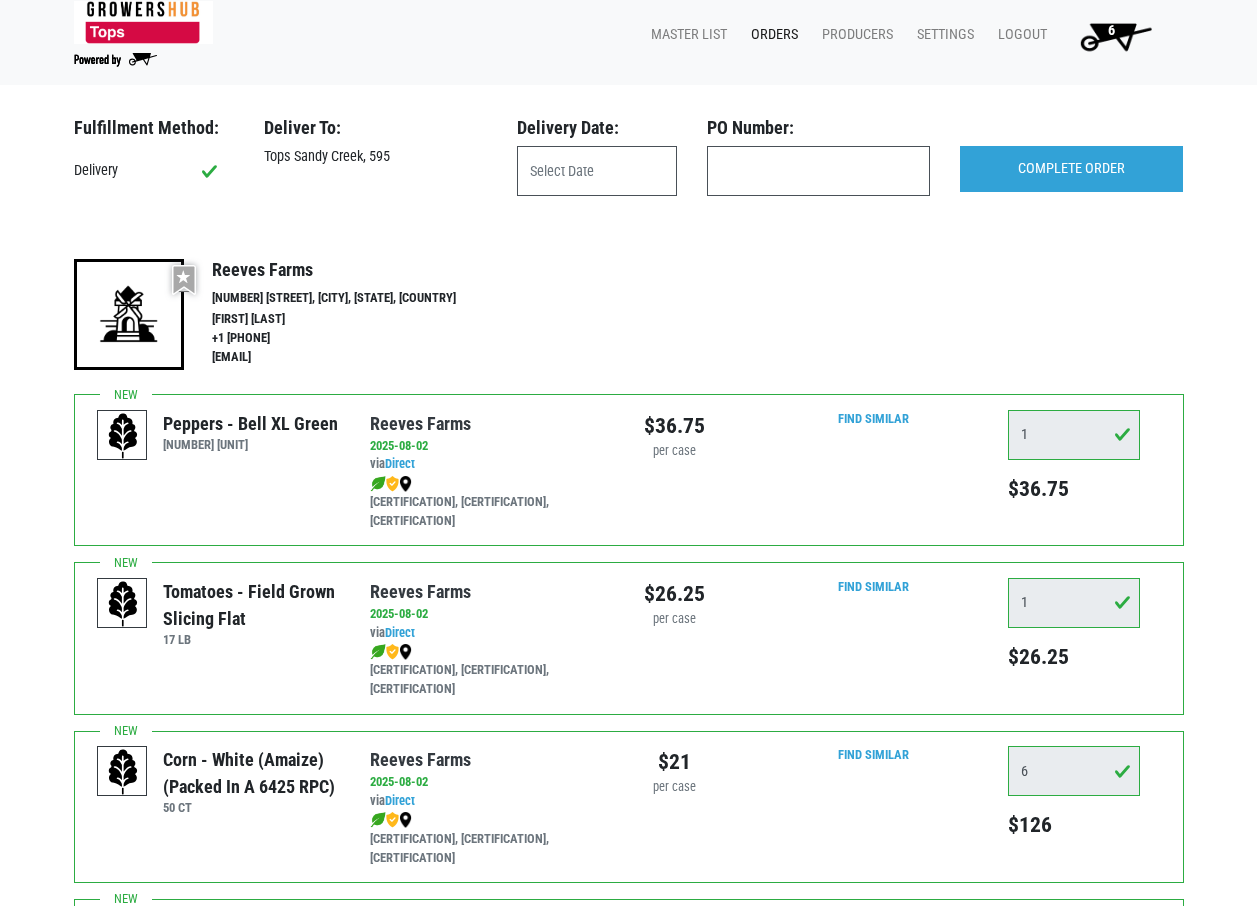 scroll, scrollTop: 0, scrollLeft: 0, axis: both 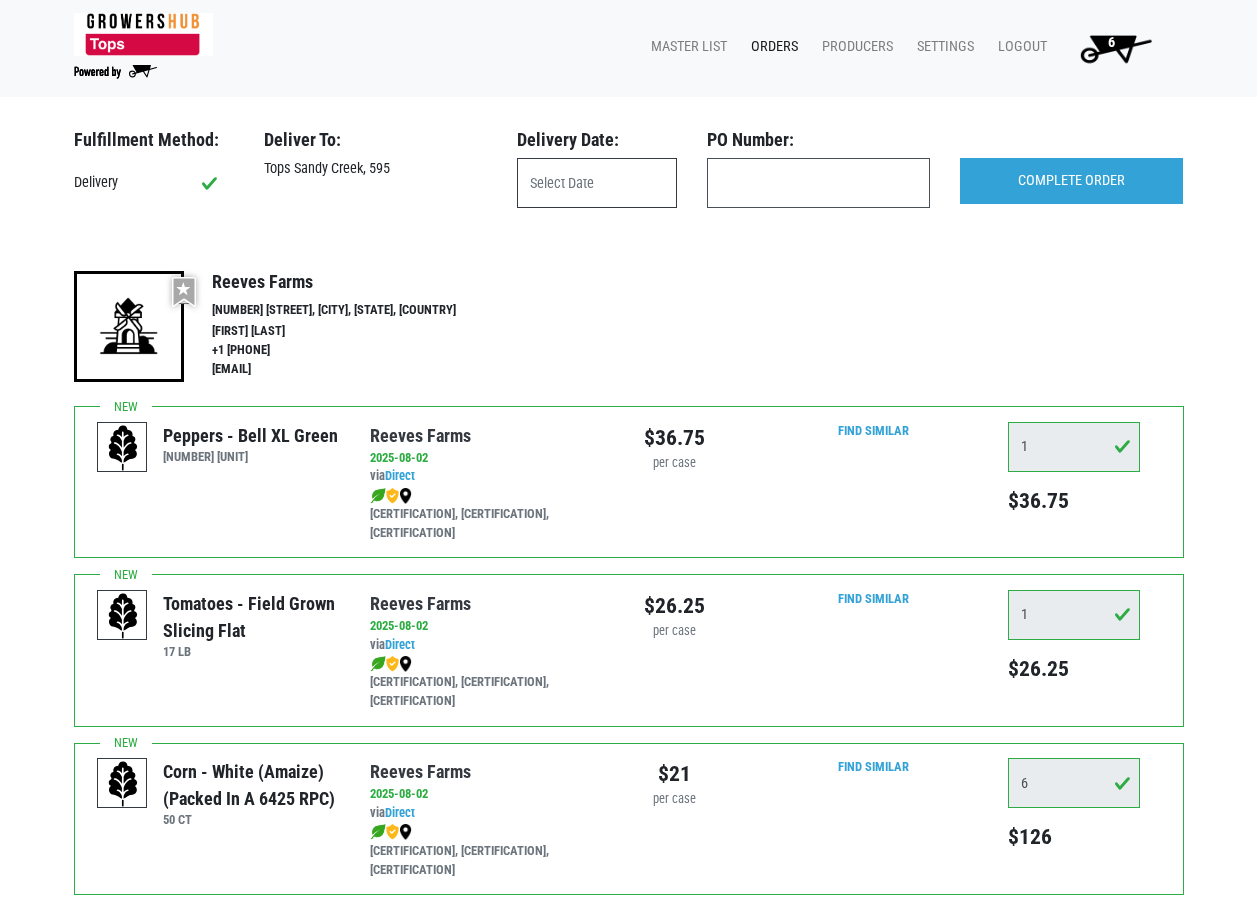 click at bounding box center [597, 183] 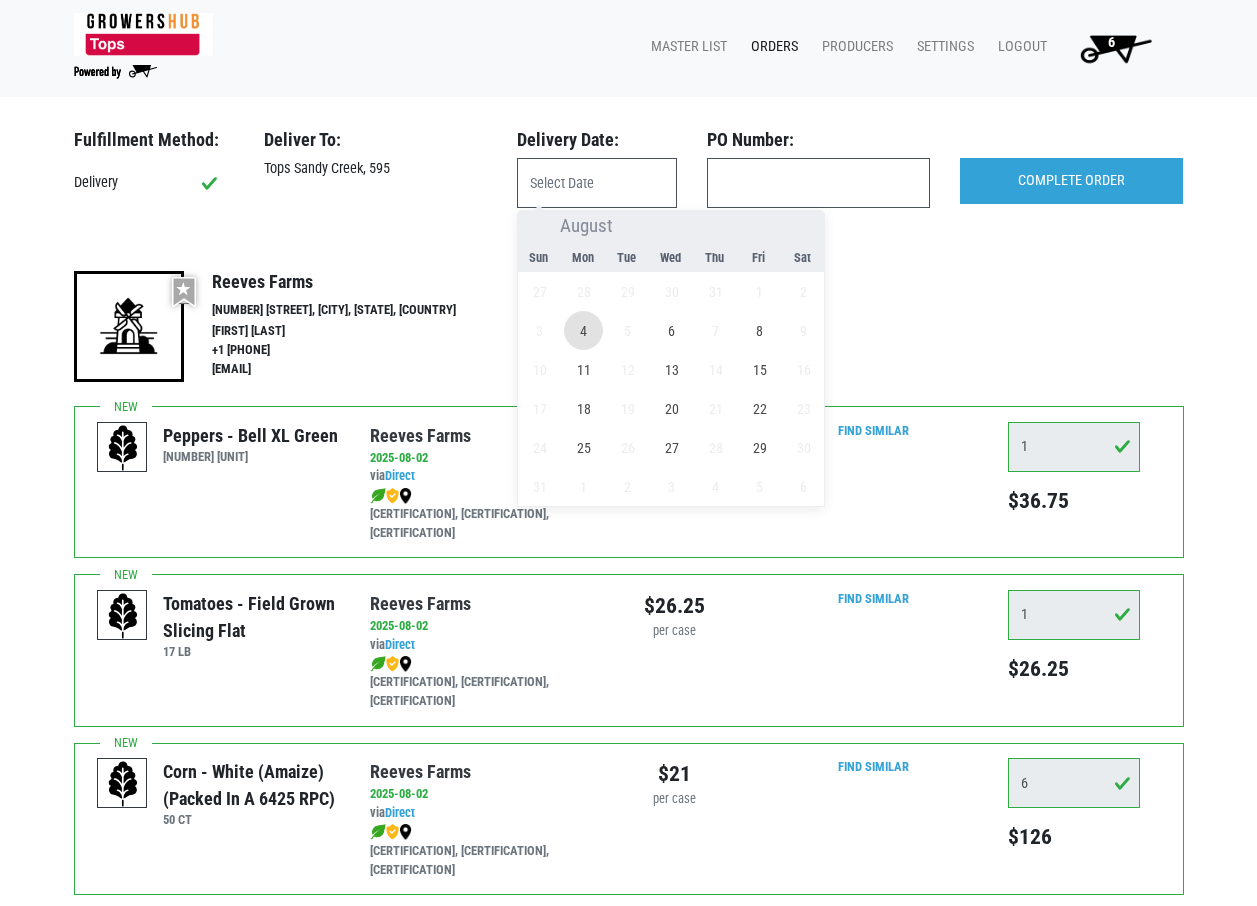 click on "4" at bounding box center (583, 330) 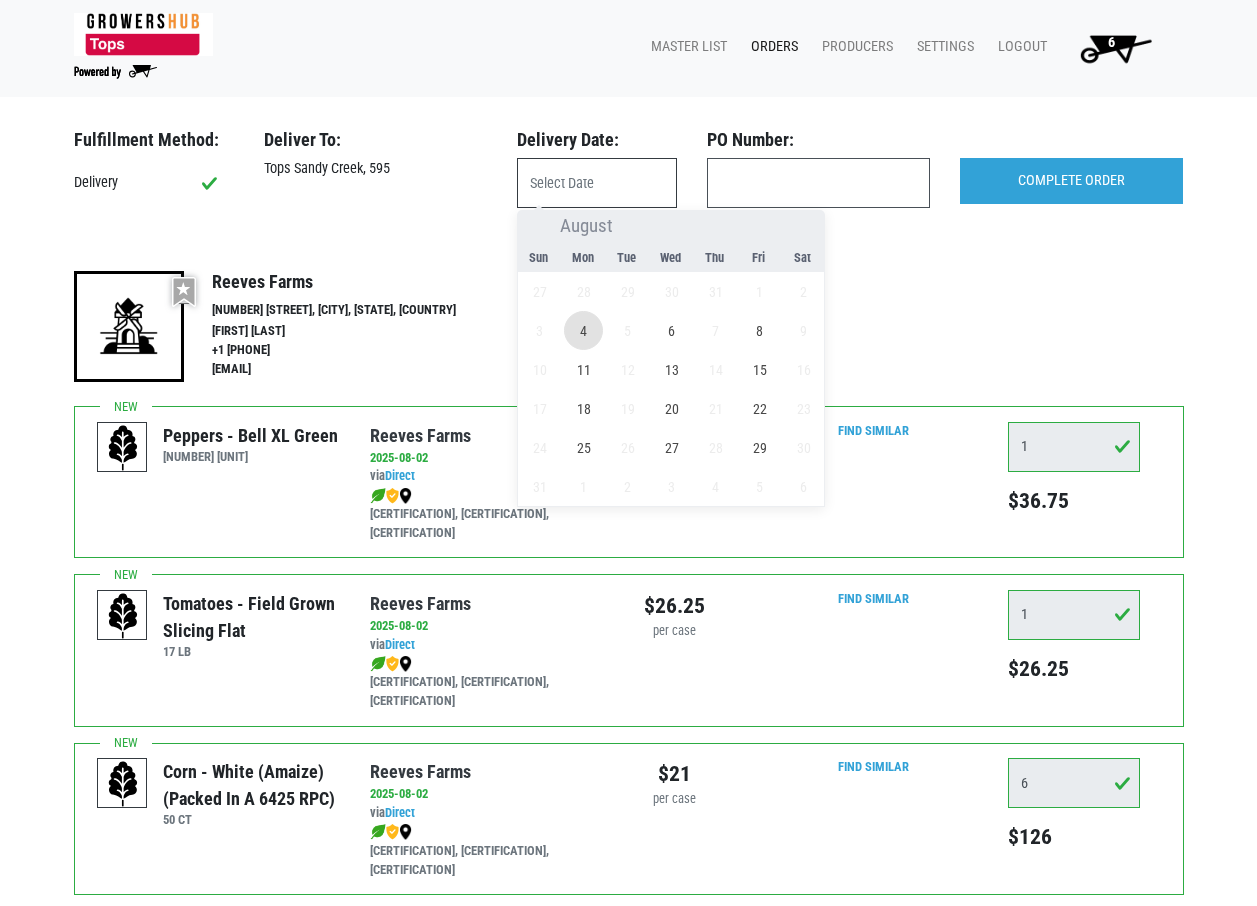 type on "[DATE]" 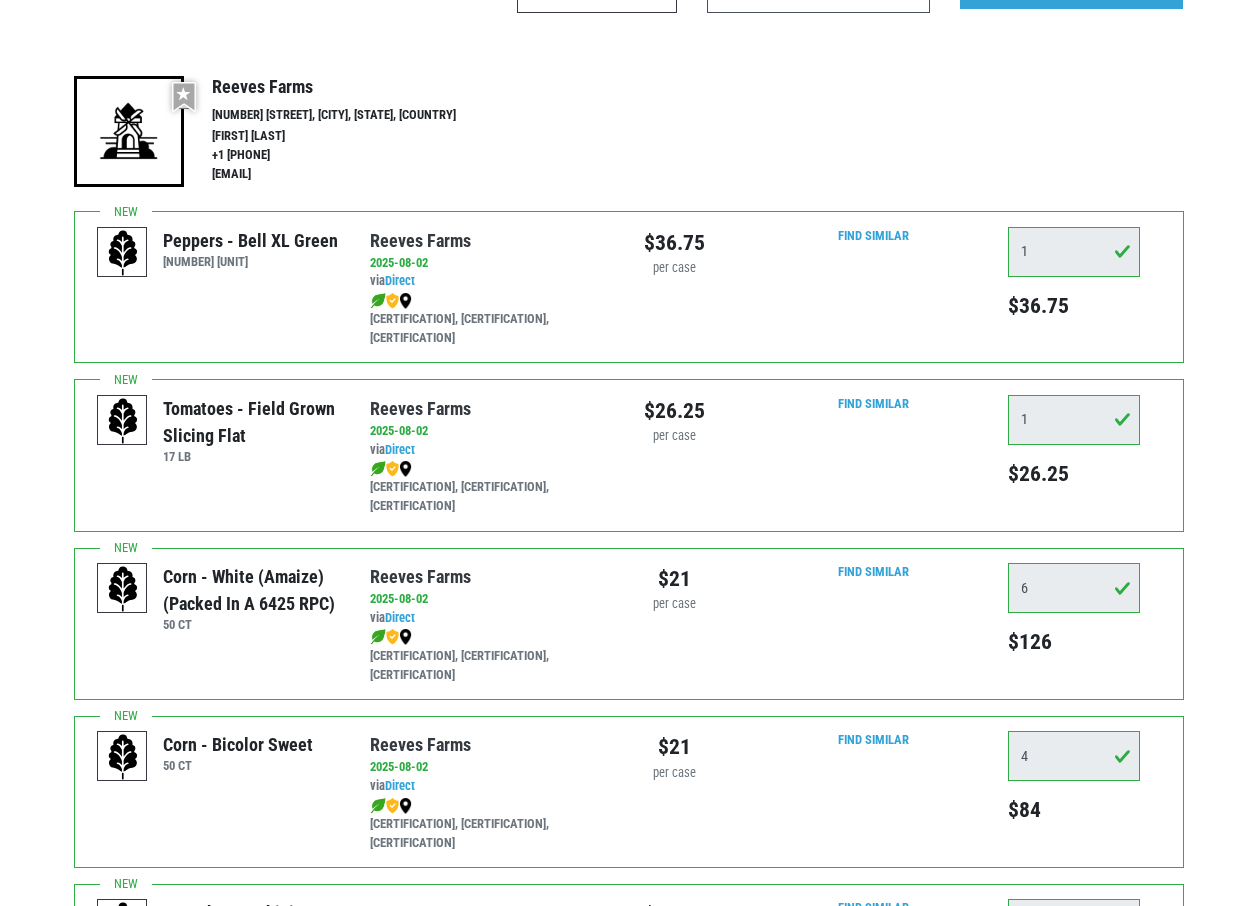 scroll, scrollTop: 0, scrollLeft: 0, axis: both 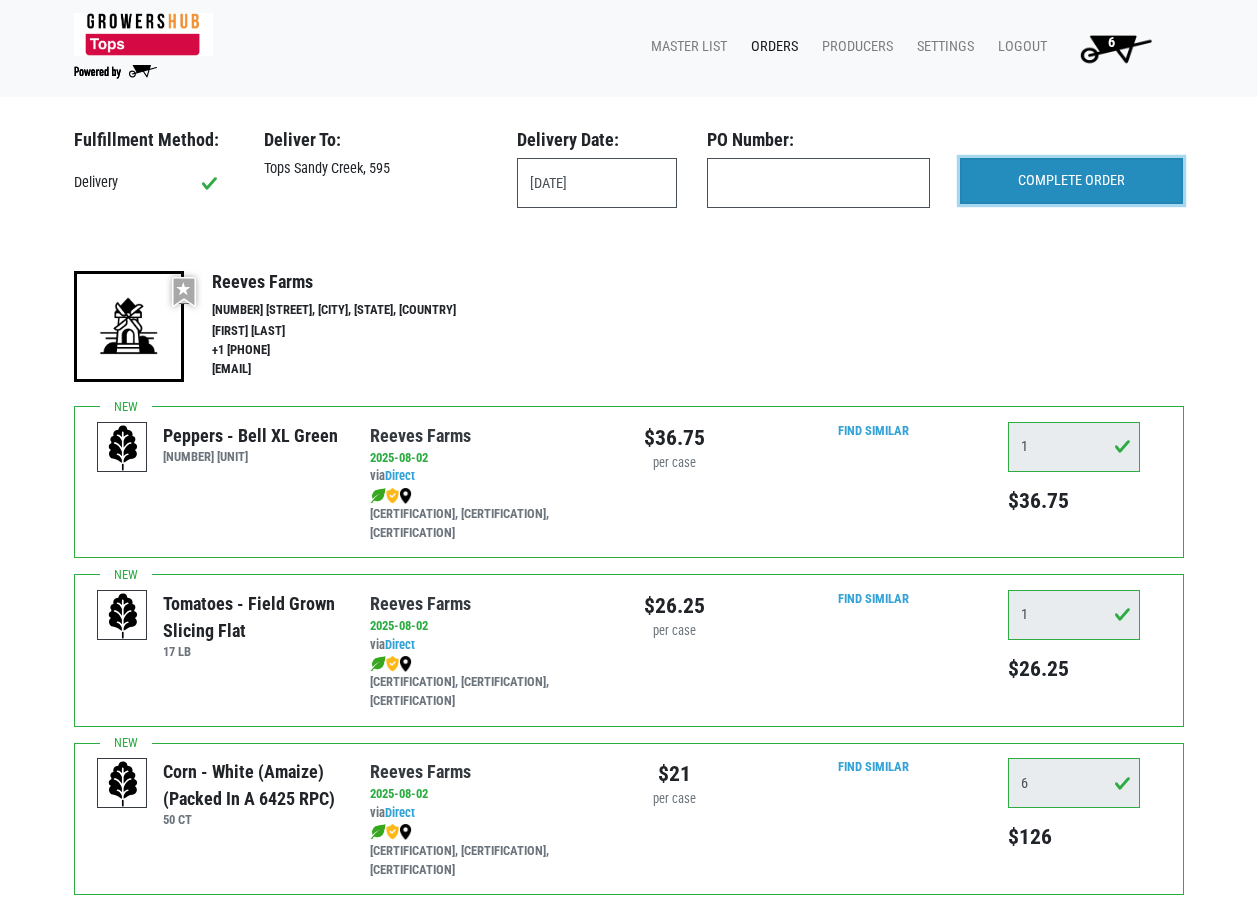 click on "COMPLETE ORDER" at bounding box center [1071, 181] 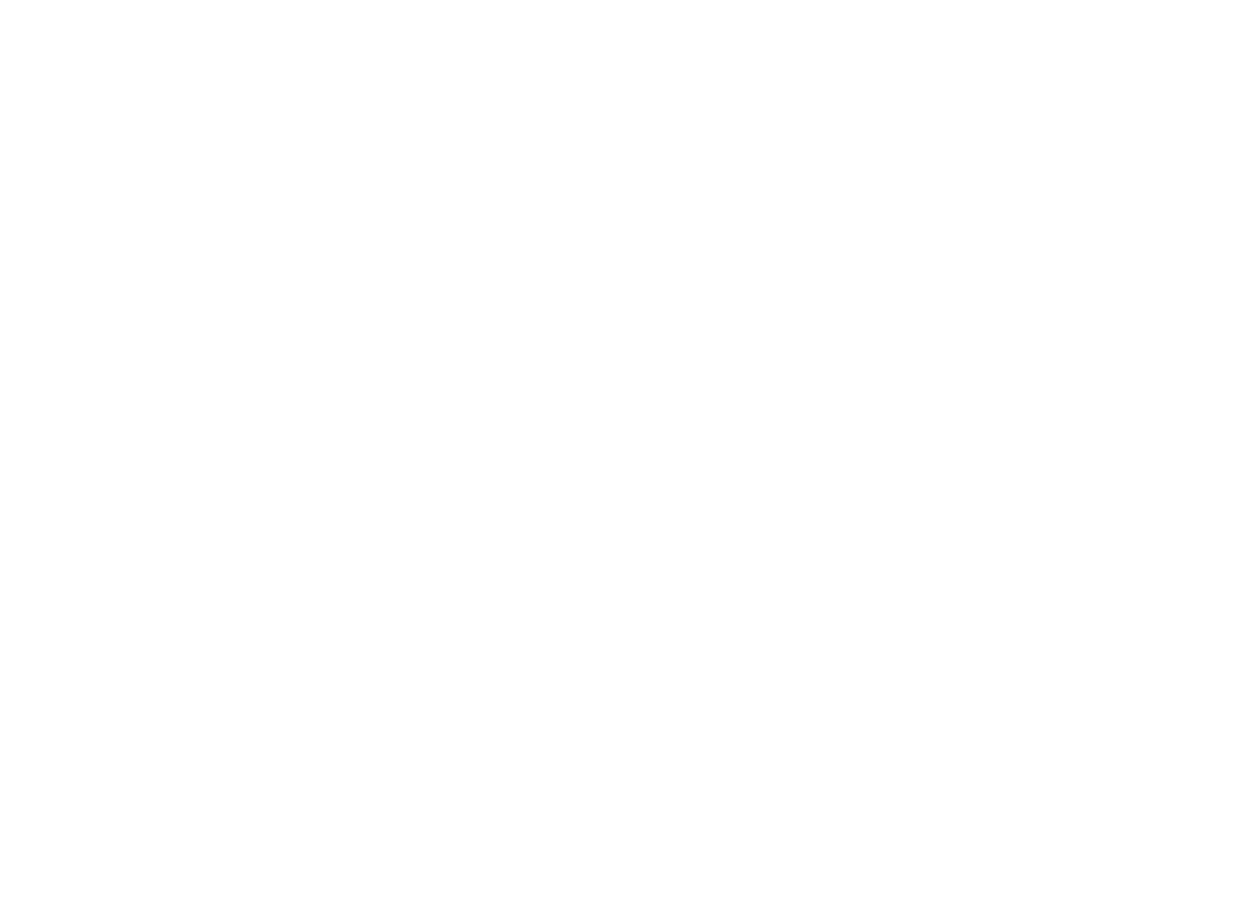 scroll, scrollTop: 0, scrollLeft: 0, axis: both 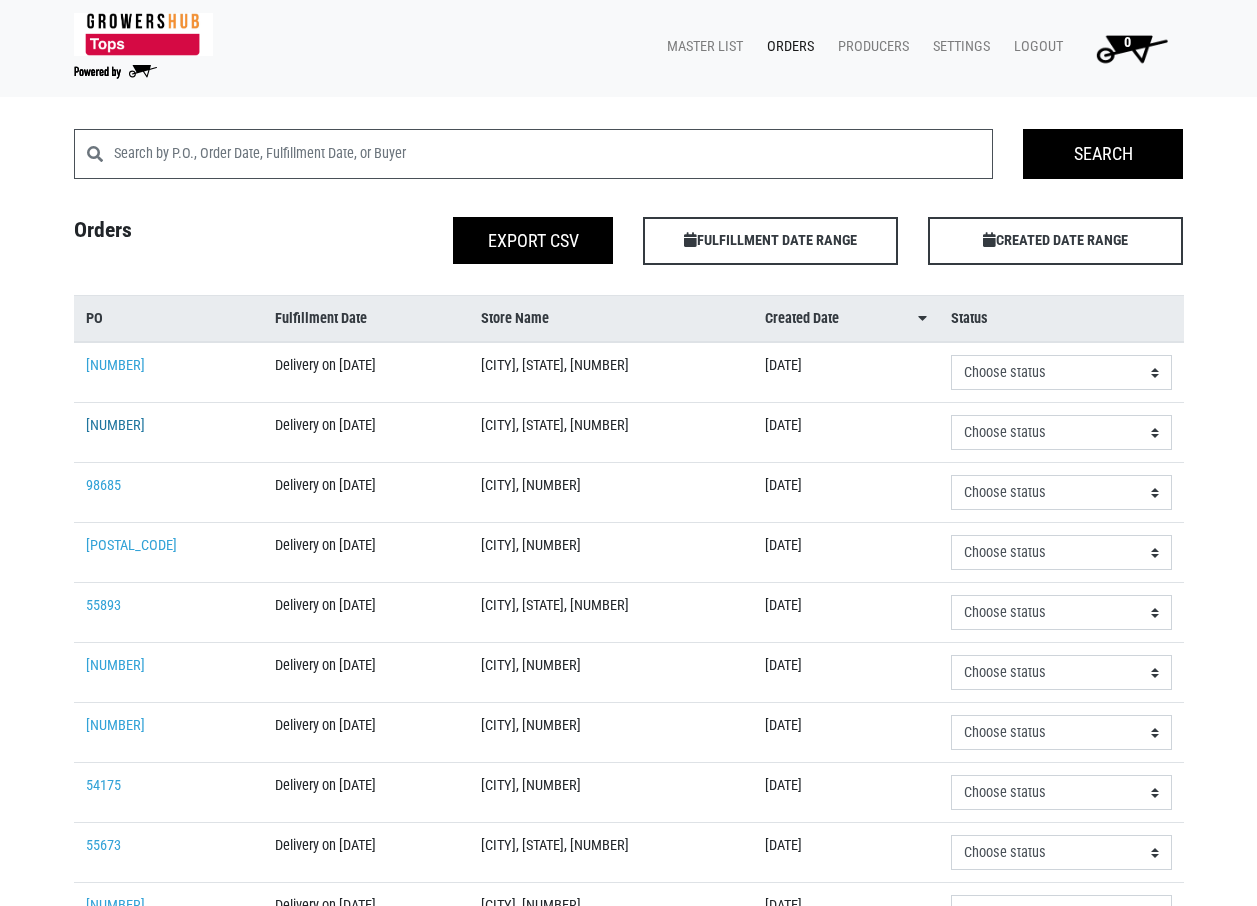 click on "[NUMBER]" at bounding box center [115, 425] 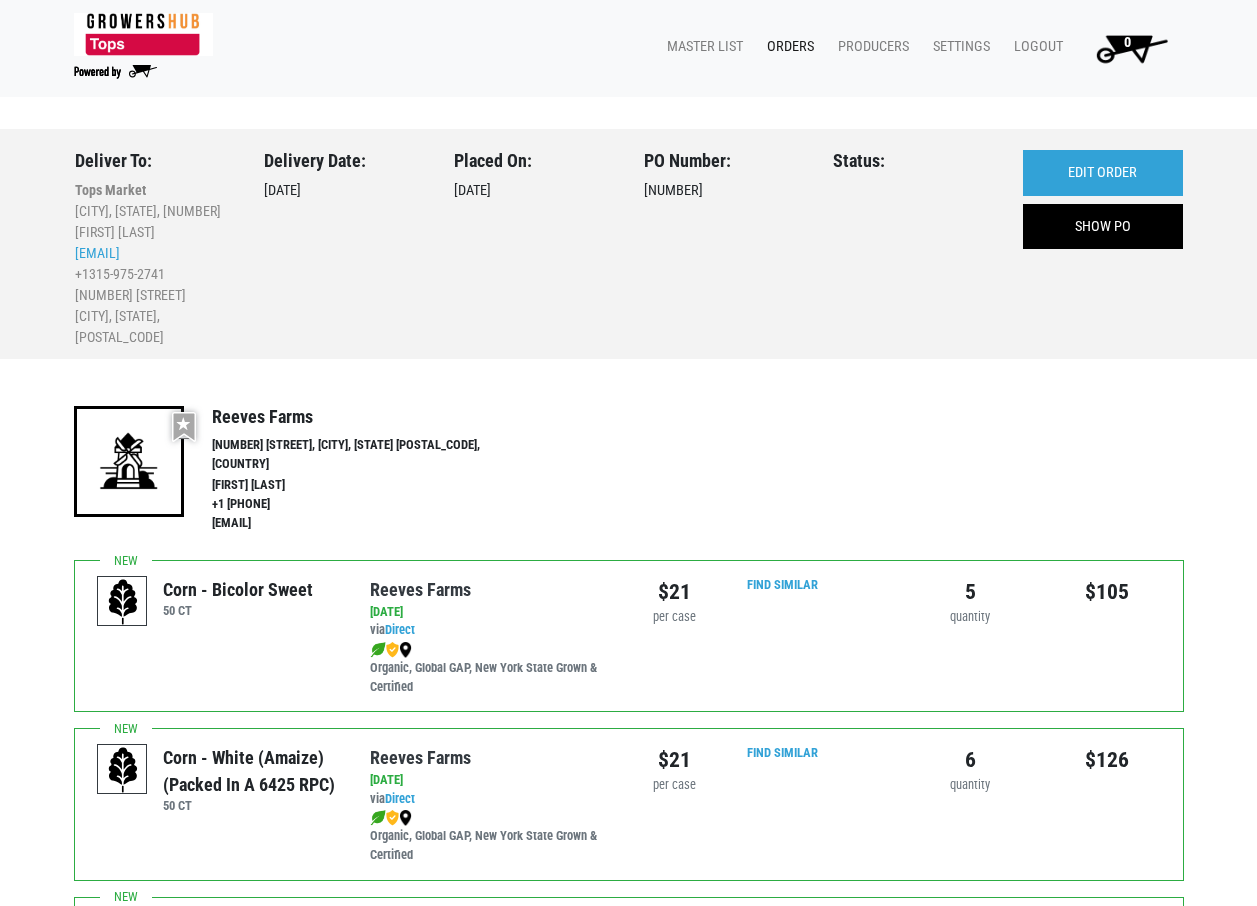 click on "$[NUMBER]
per case" at bounding box center (674, 804) 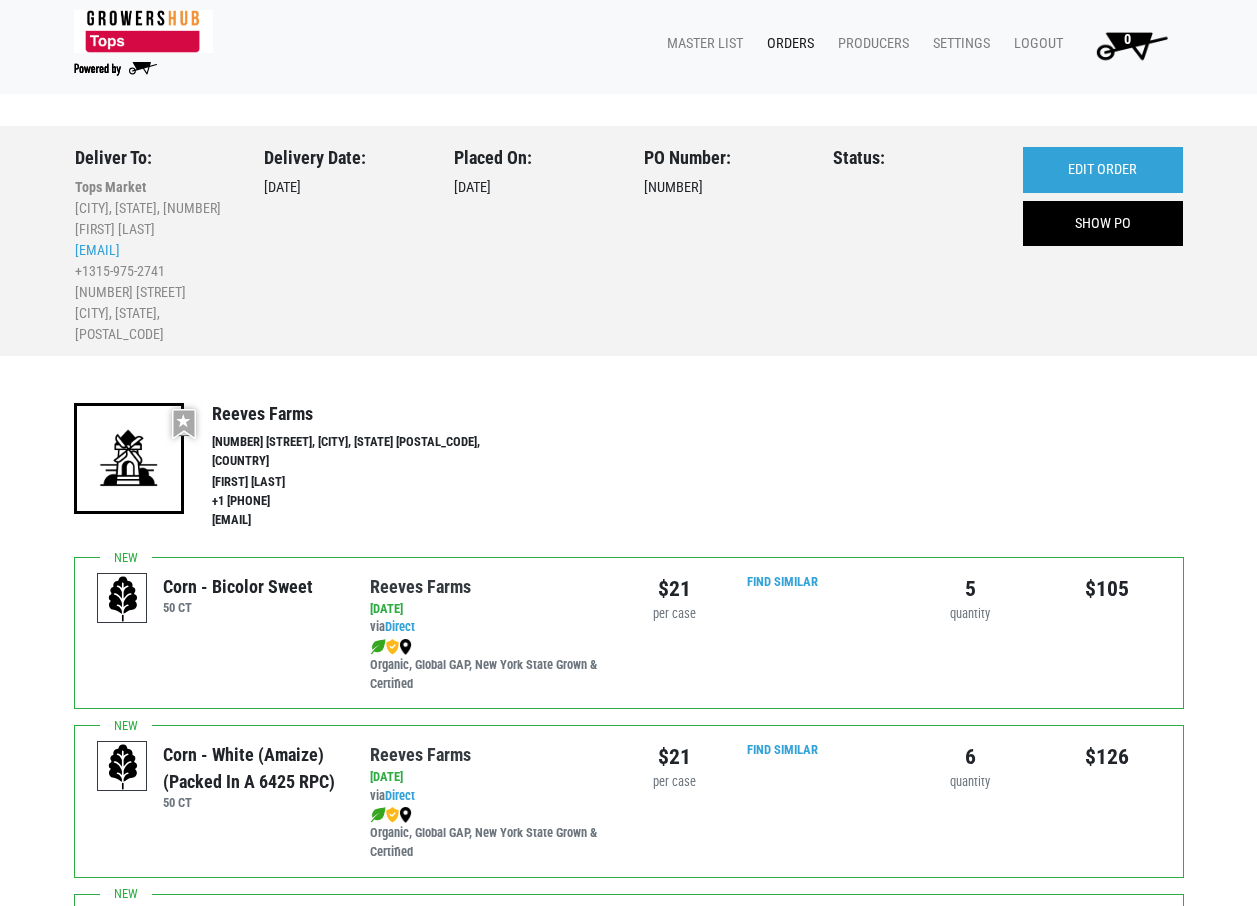 scroll, scrollTop: 0, scrollLeft: 0, axis: both 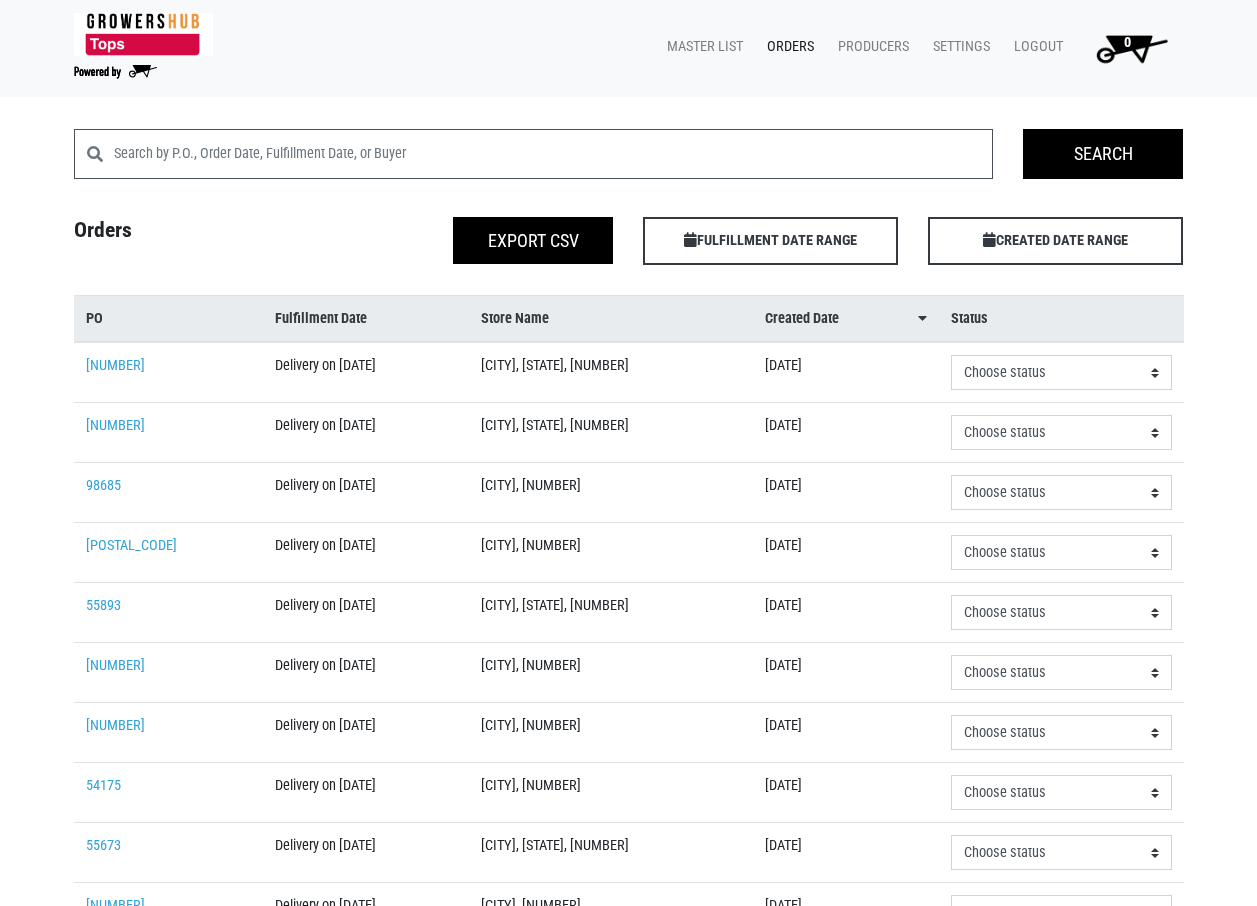 click on "98685" at bounding box center (169, 493) 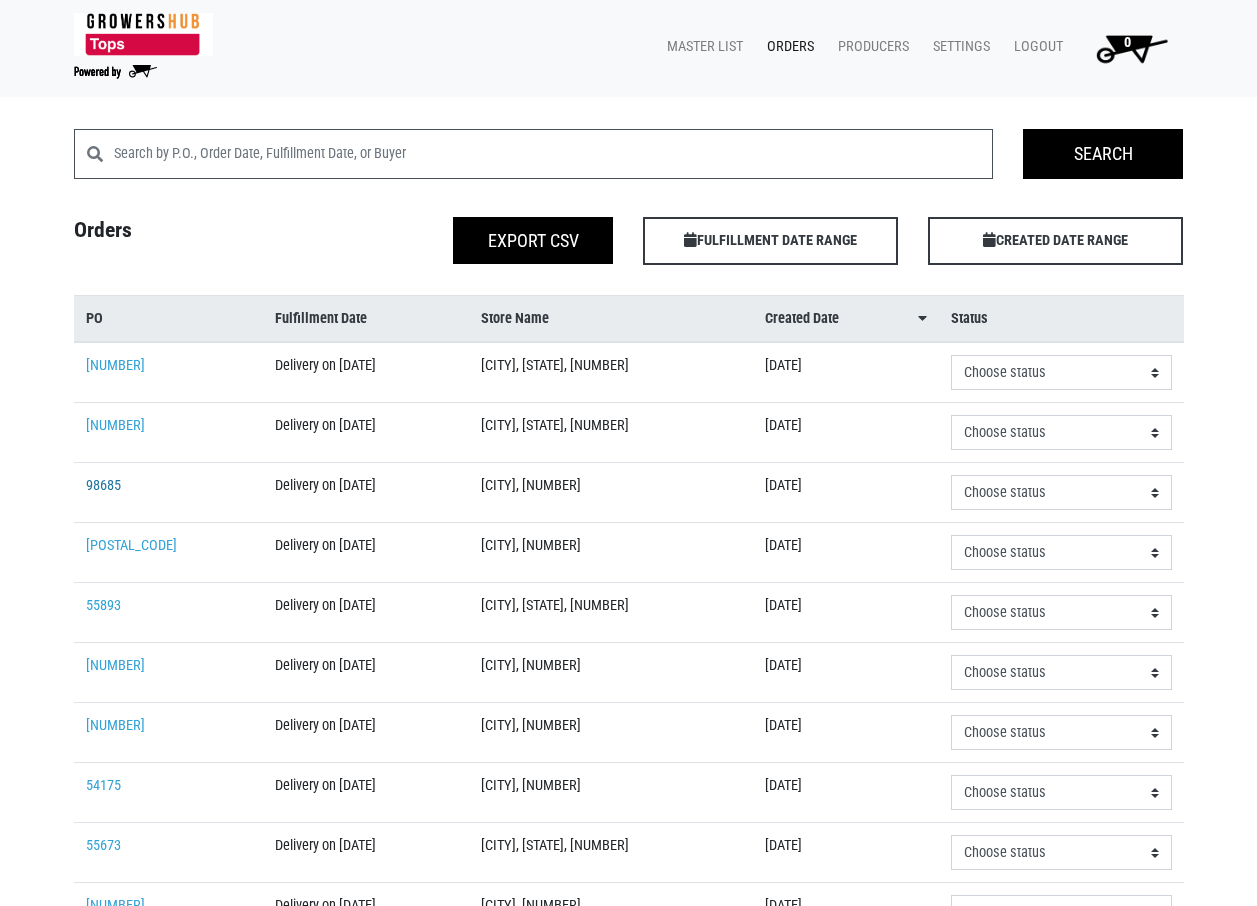 click on "98685" at bounding box center [103, 485] 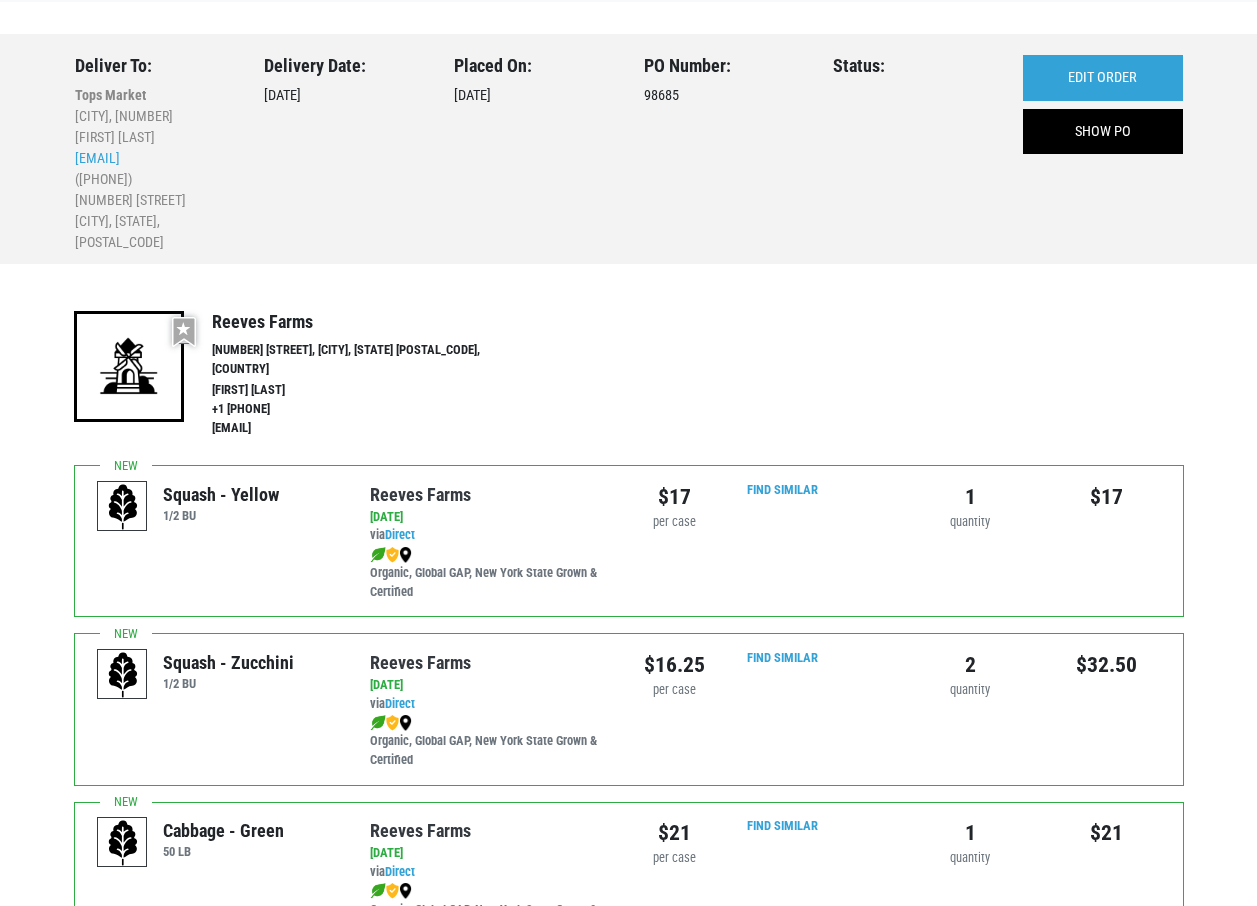 scroll, scrollTop: 0, scrollLeft: 0, axis: both 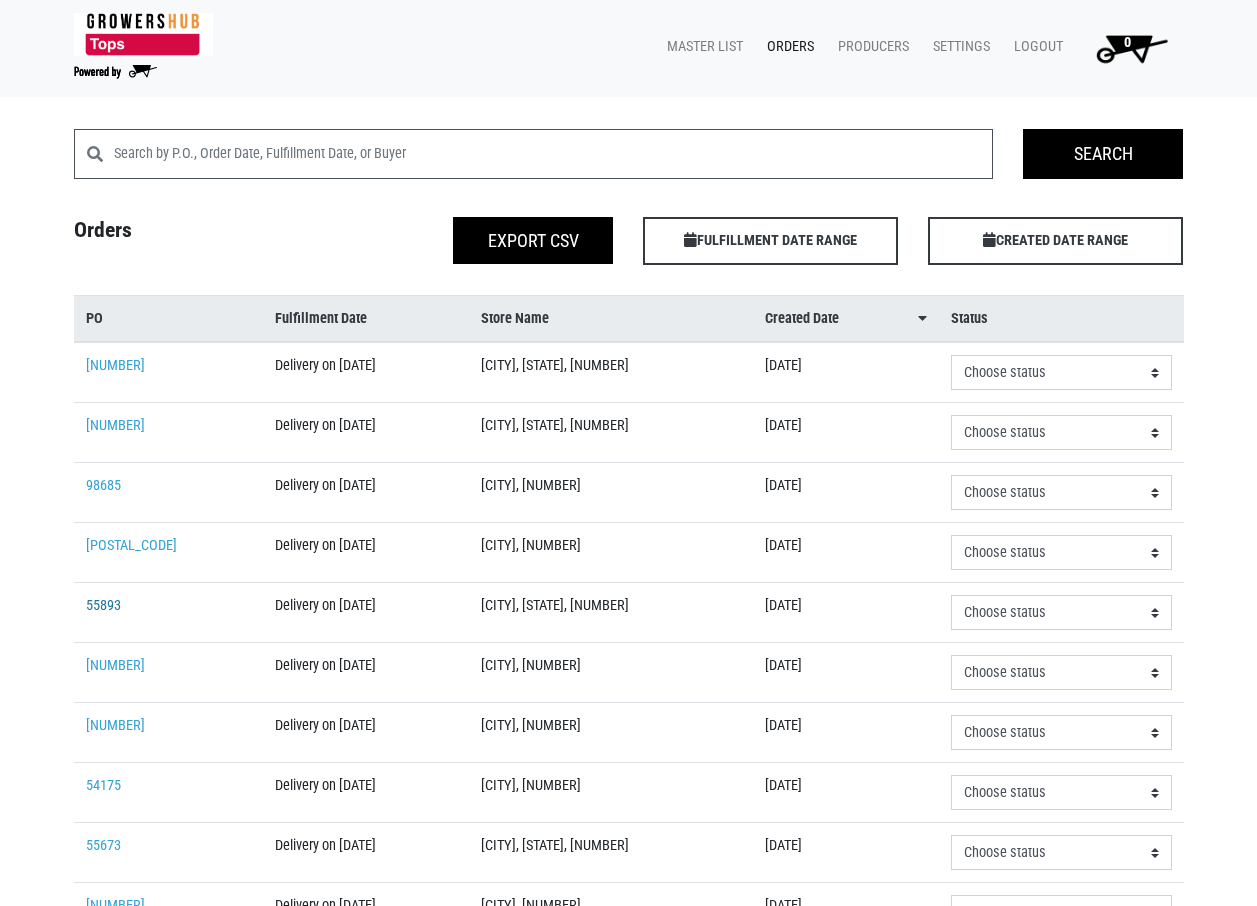 click on "55893" at bounding box center [103, 605] 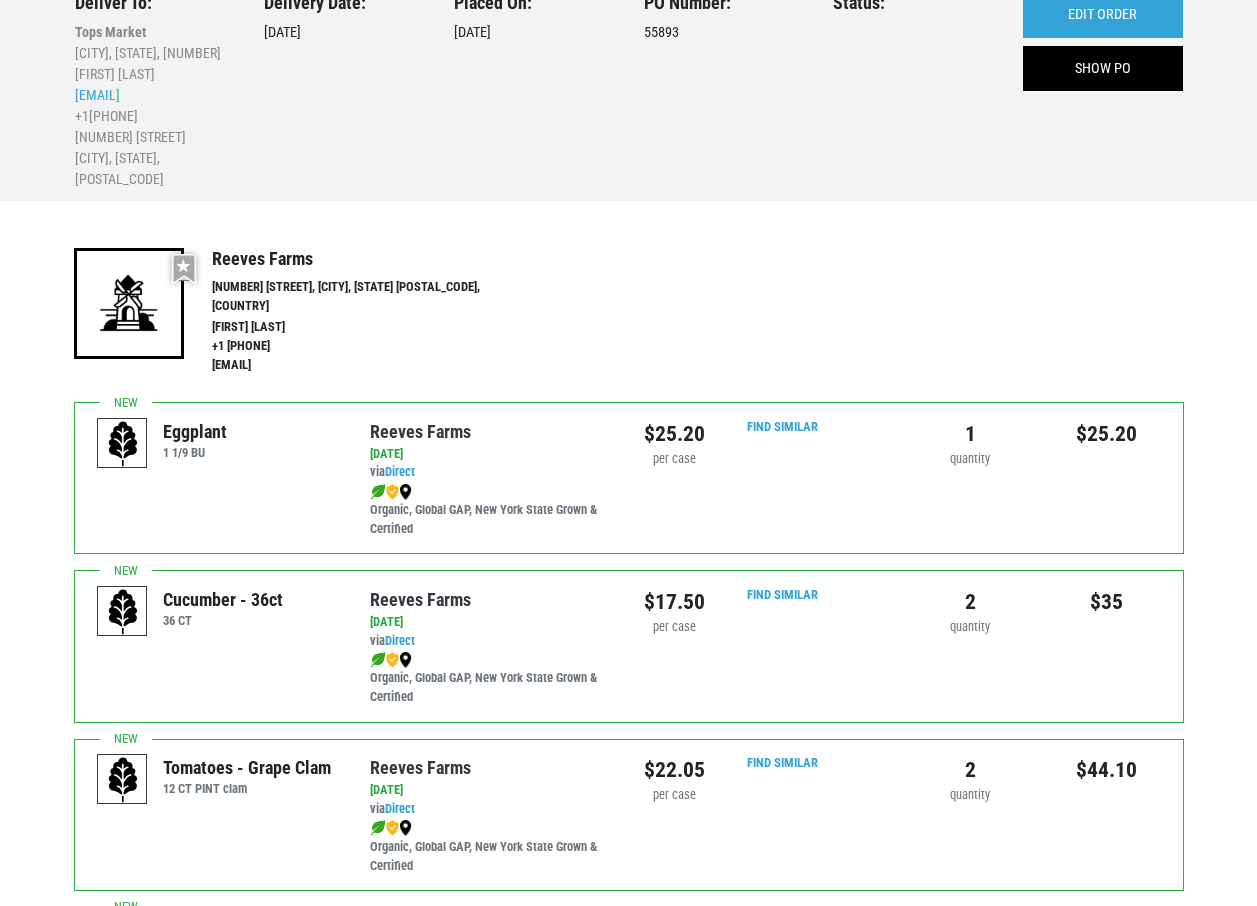 scroll, scrollTop: 0, scrollLeft: 0, axis: both 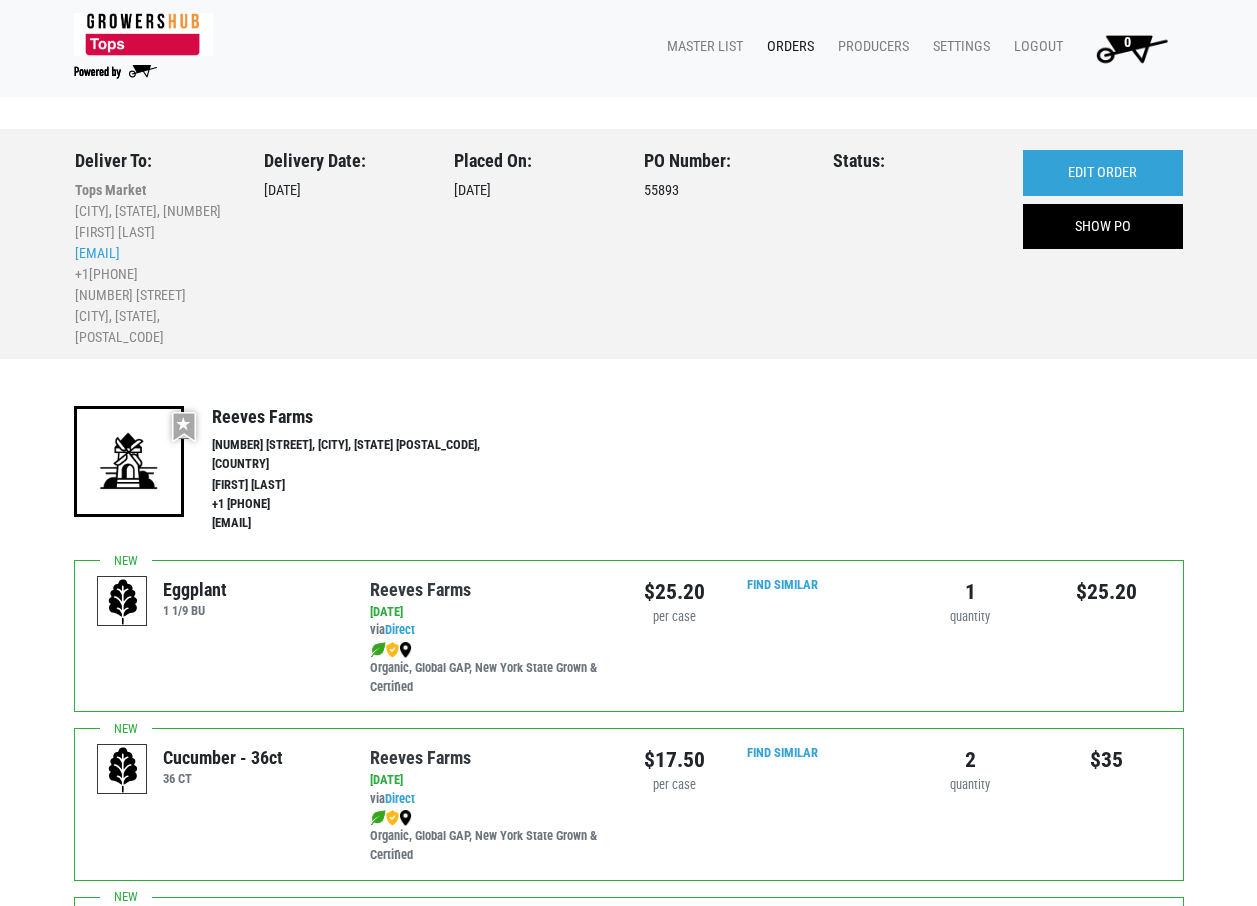 click on "Deliver To:
Tops Market Tops Fayetteville, 363 Tim Hess t00363p0@topsmarkets.com +1315-857-3305 5351 North Burdick Street Fayetteville, New York, 13066
Delivery Date:
2025-08-02
Placed On:
2025-08-01
PO Number:
55893
Status:" at bounding box center [628, 453] 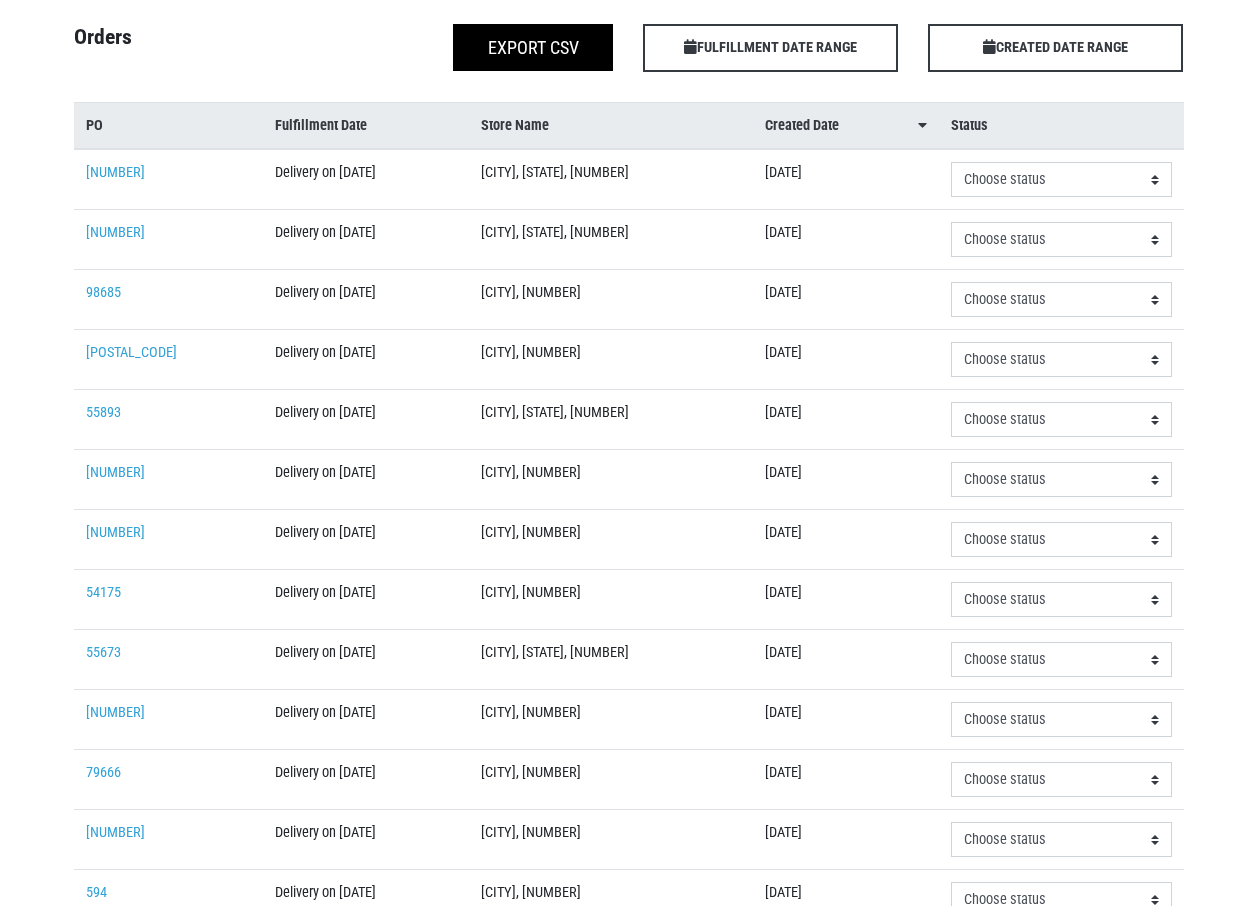 scroll, scrollTop: 0, scrollLeft: 0, axis: both 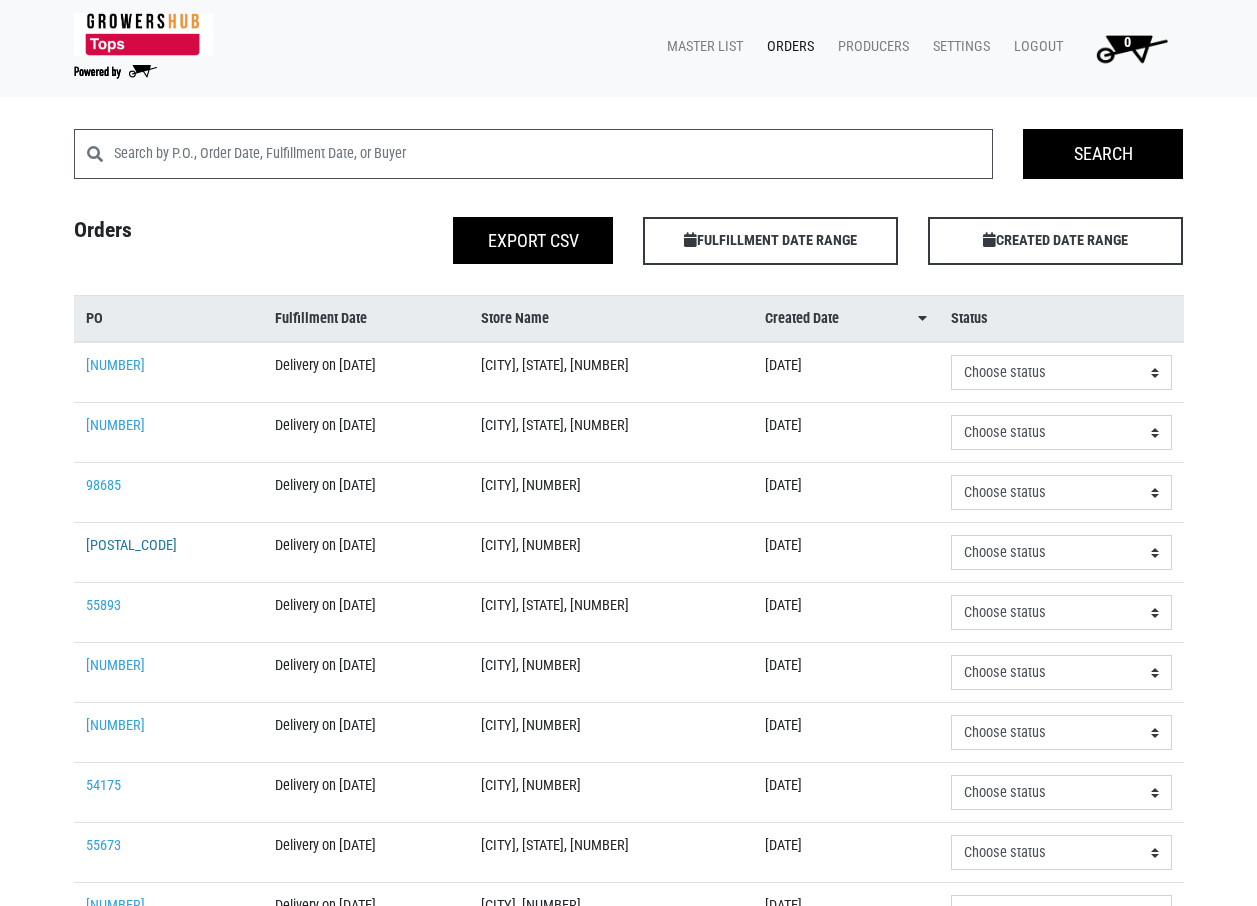 click on "[POSTAL_CODE]" at bounding box center (131, 545) 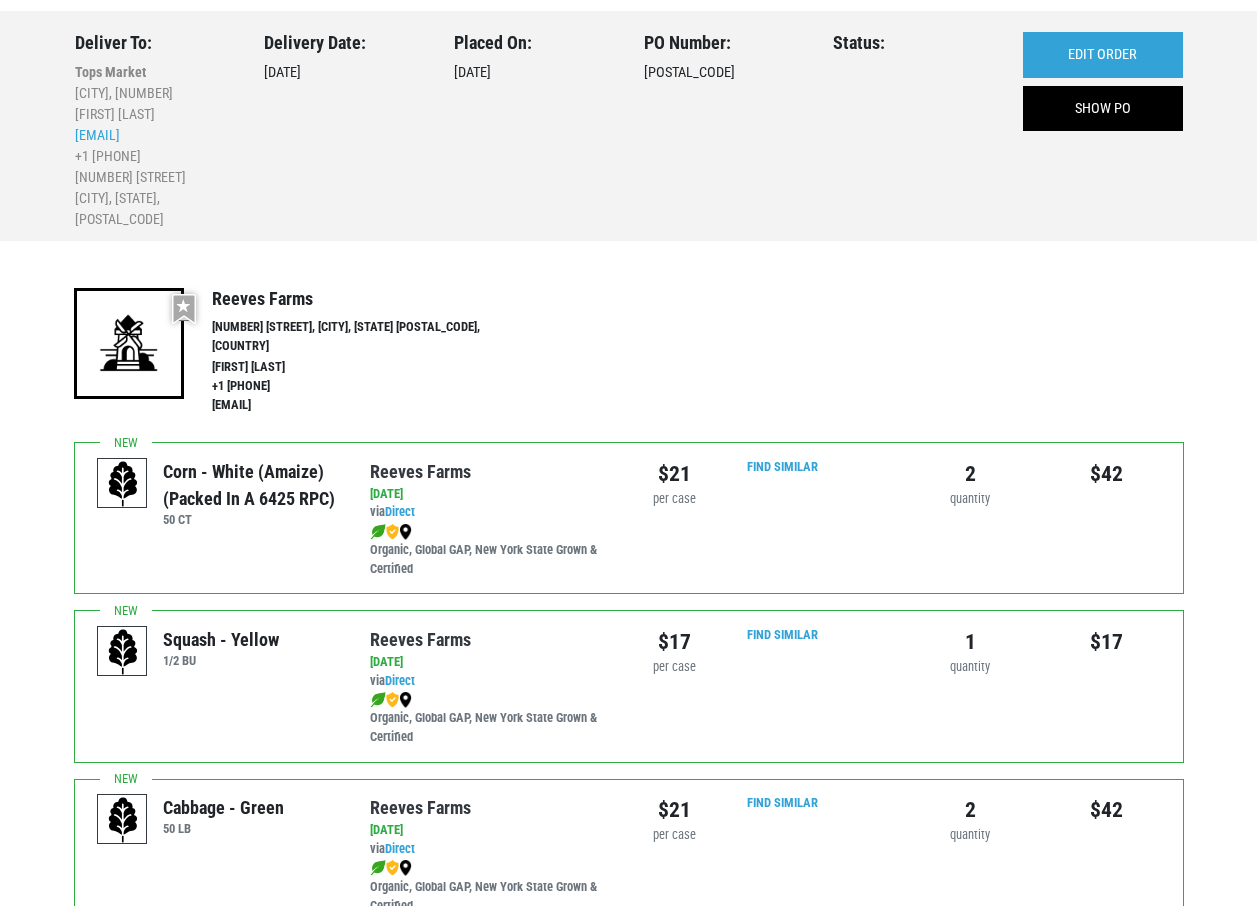 scroll, scrollTop: 0, scrollLeft: 0, axis: both 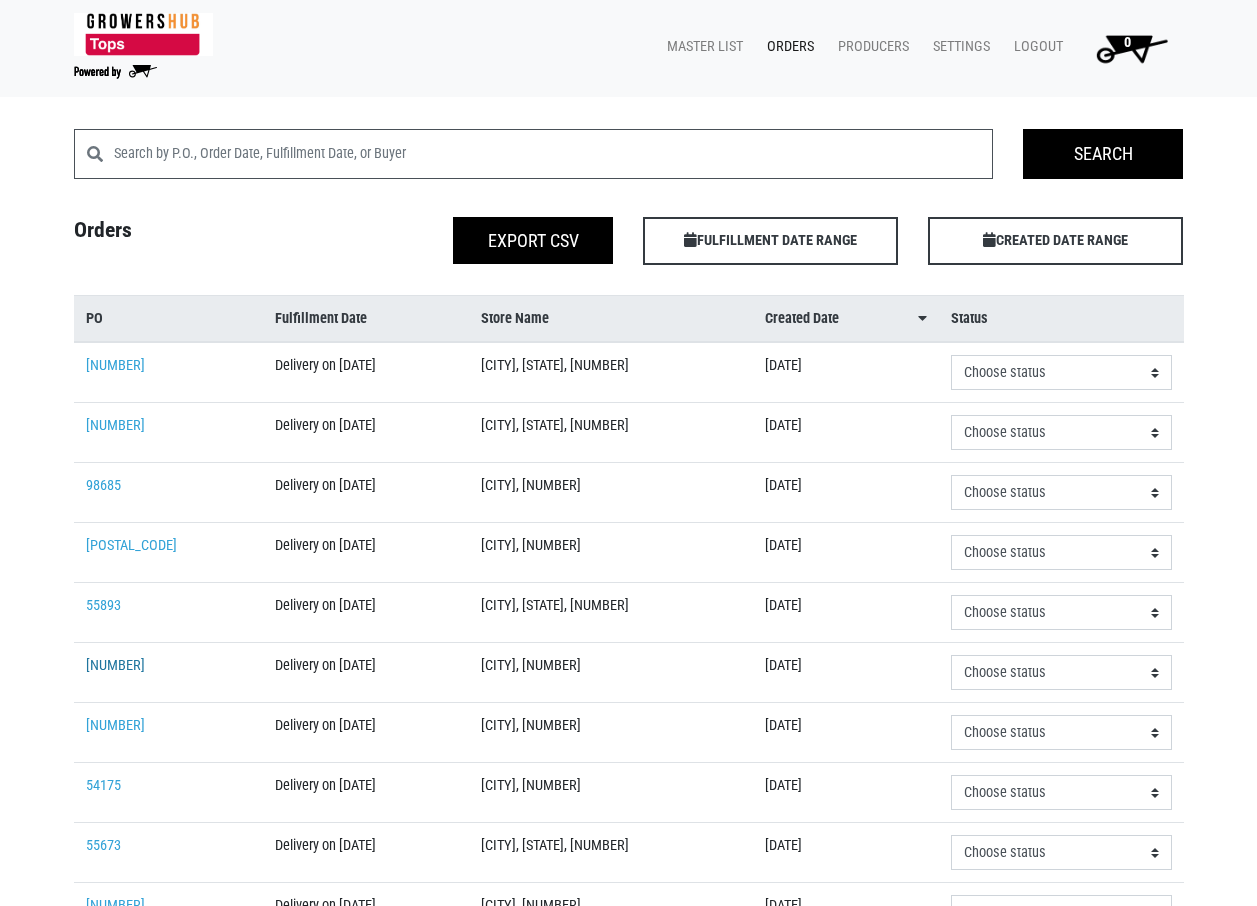 click on "[NUMBER]" at bounding box center [115, 665] 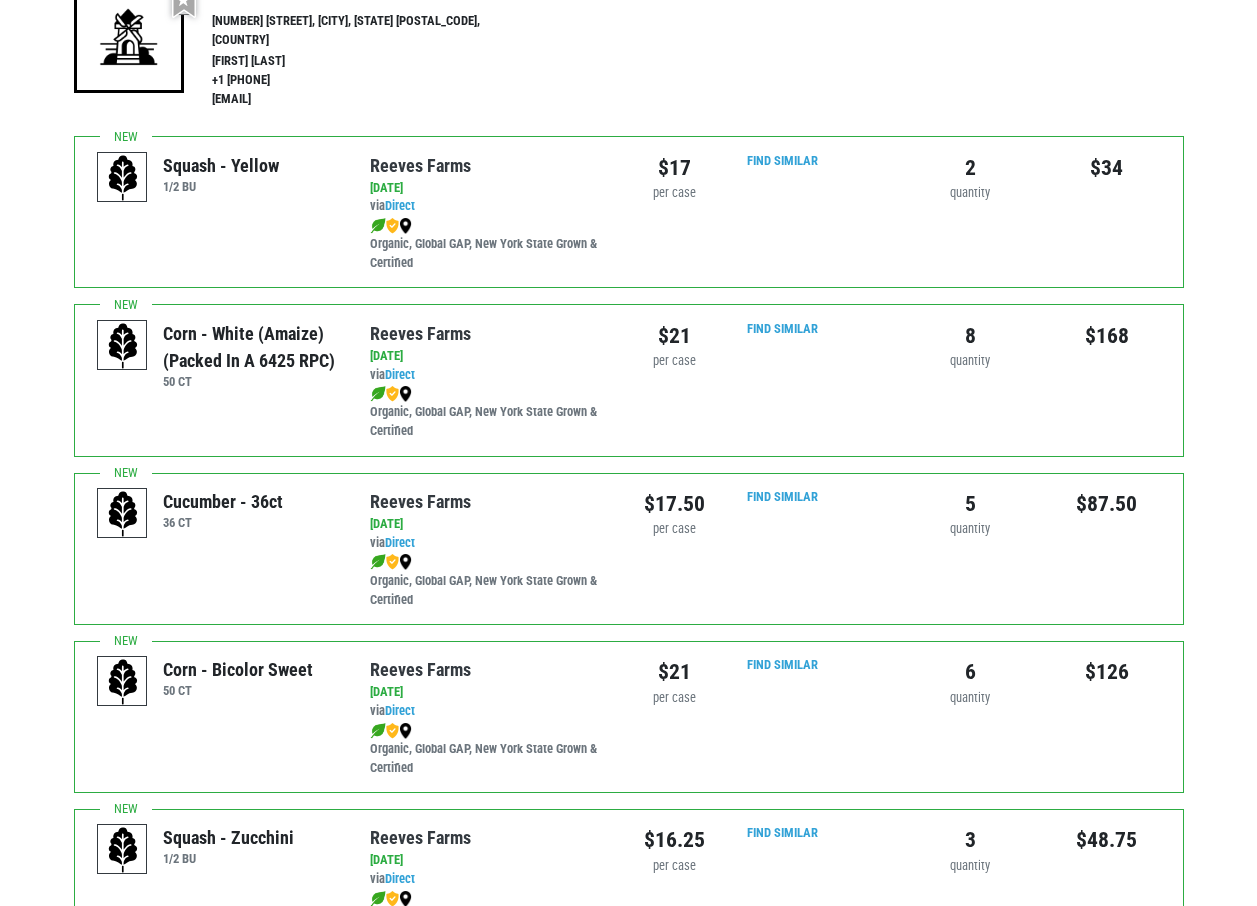 scroll, scrollTop: 0, scrollLeft: 0, axis: both 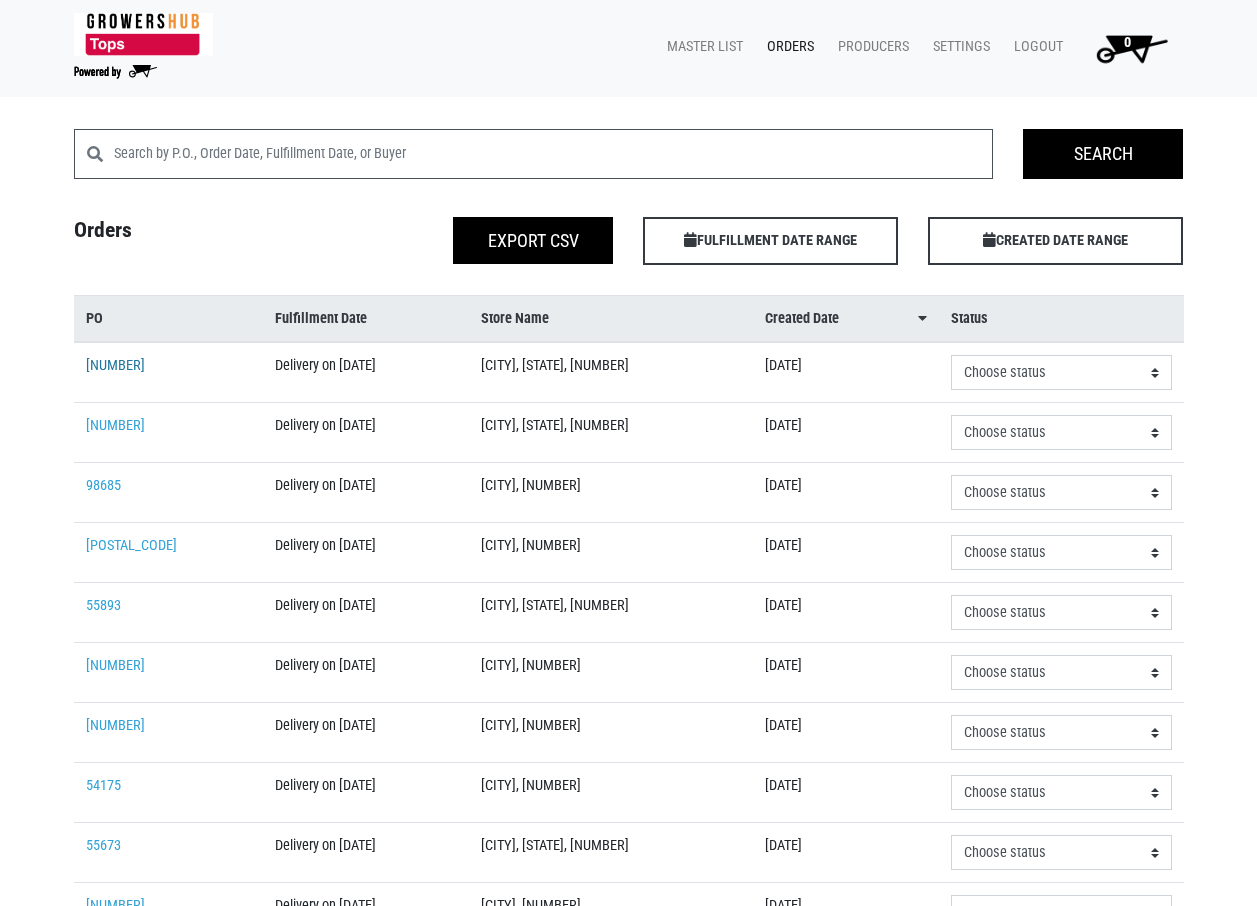 click on "[NUMBER]" at bounding box center [115, 365] 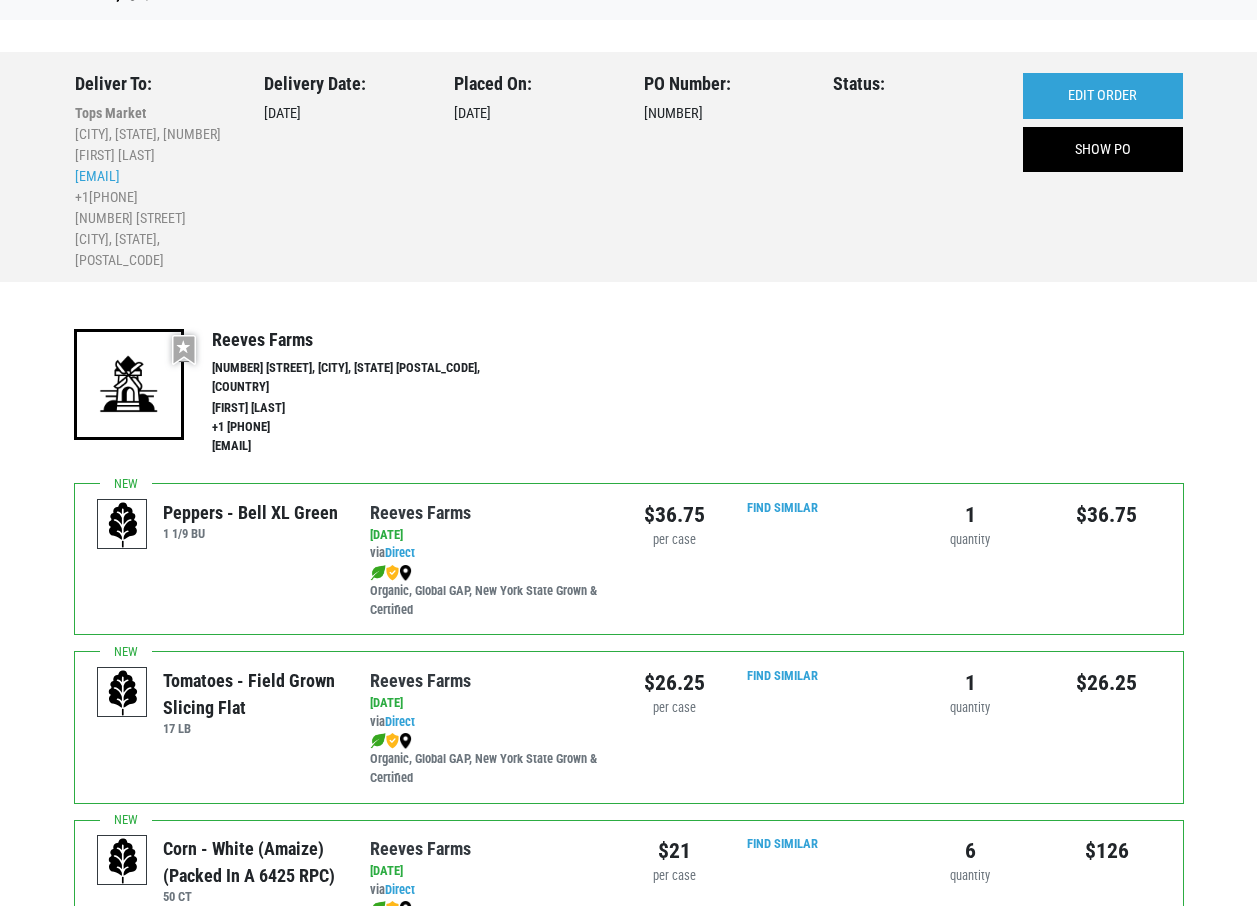 scroll, scrollTop: 0, scrollLeft: 0, axis: both 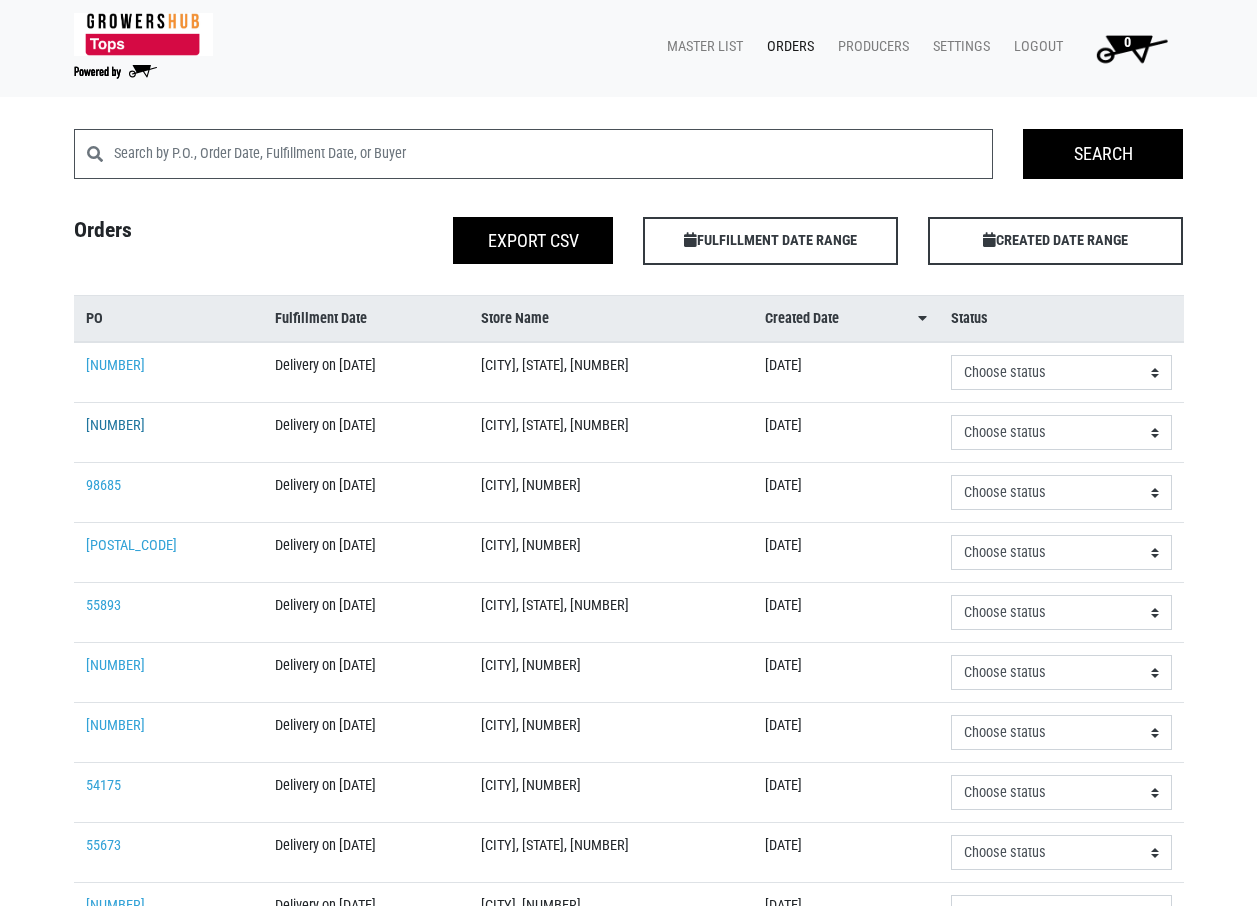 click on "[NUMBER]" at bounding box center [115, 425] 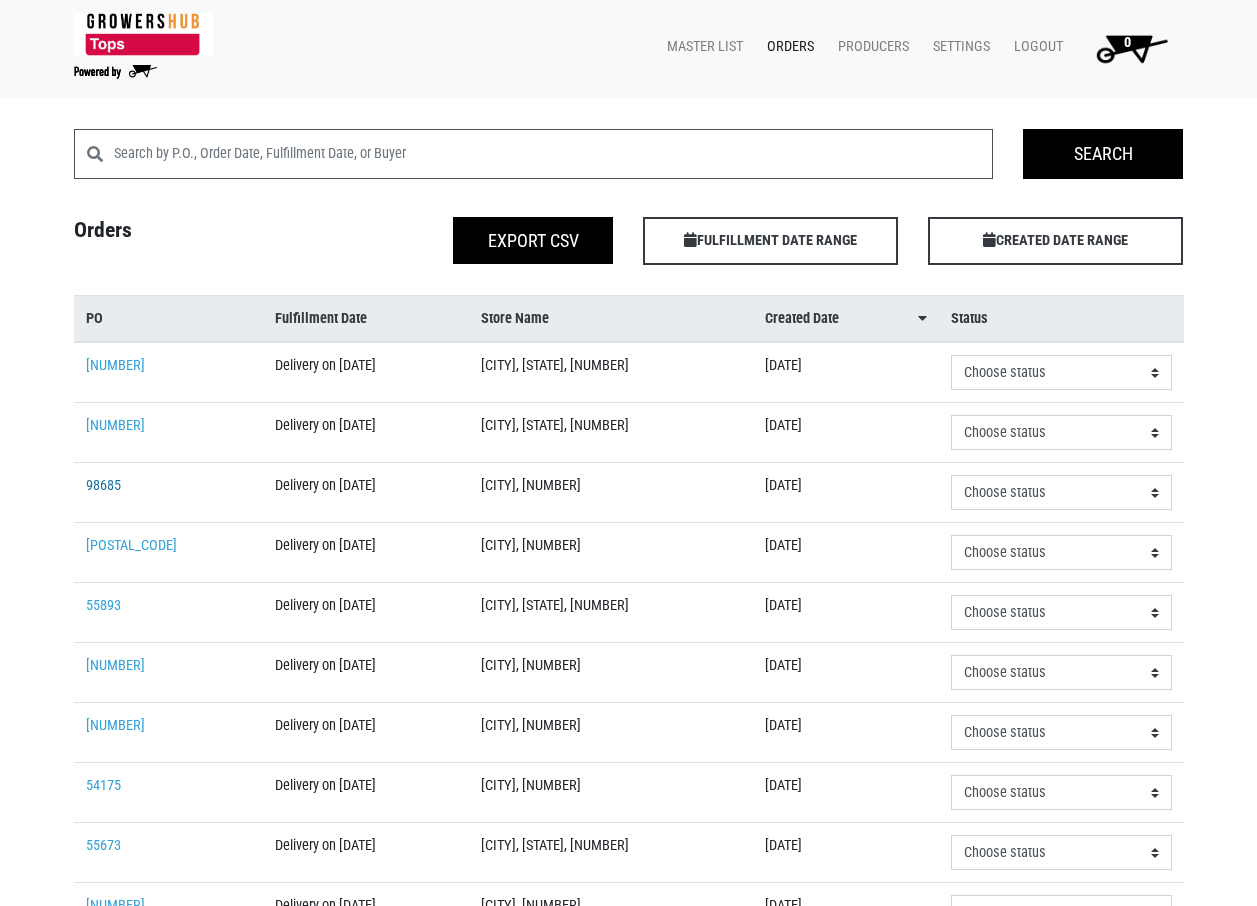 click on "98685" at bounding box center [103, 485] 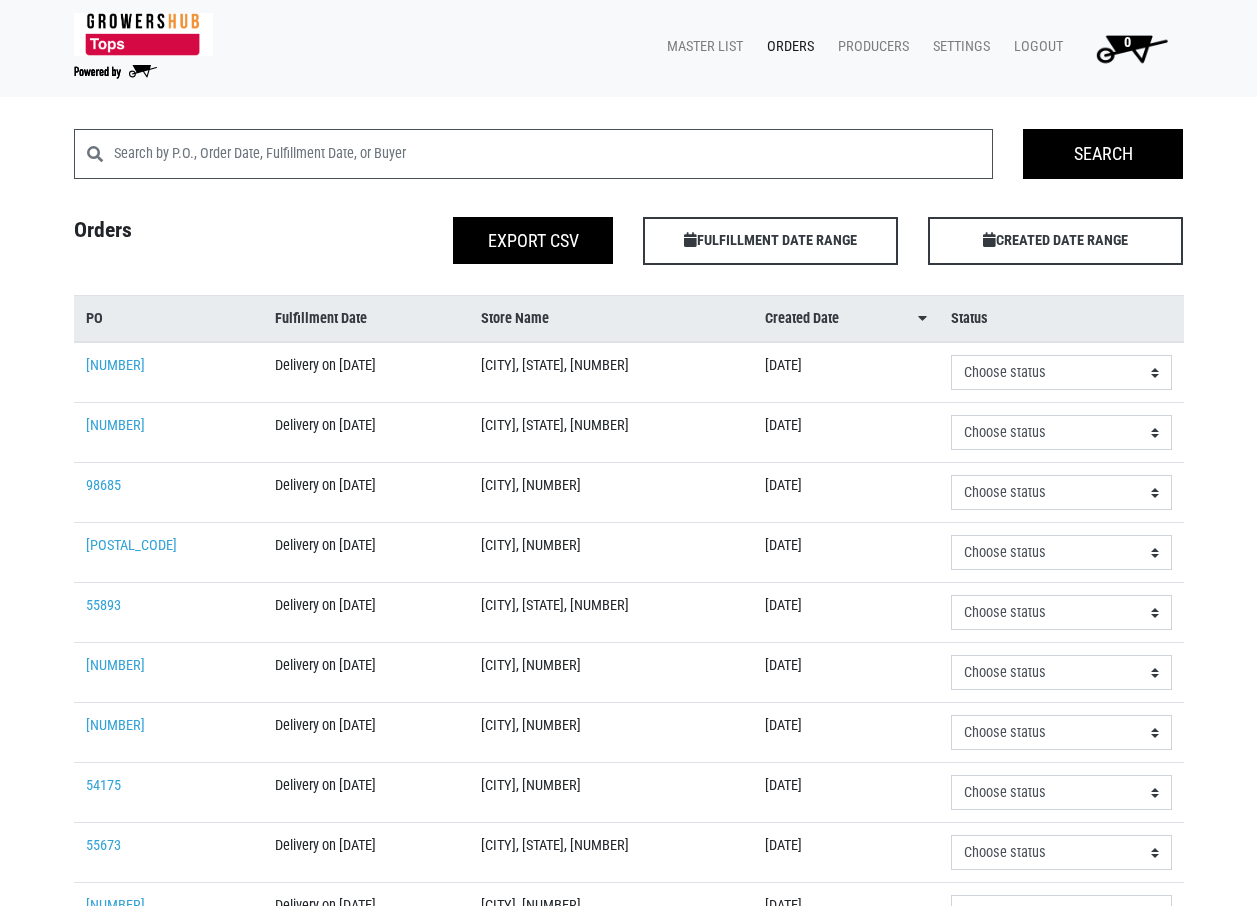 click on "[NUMBER]" at bounding box center (169, 372) 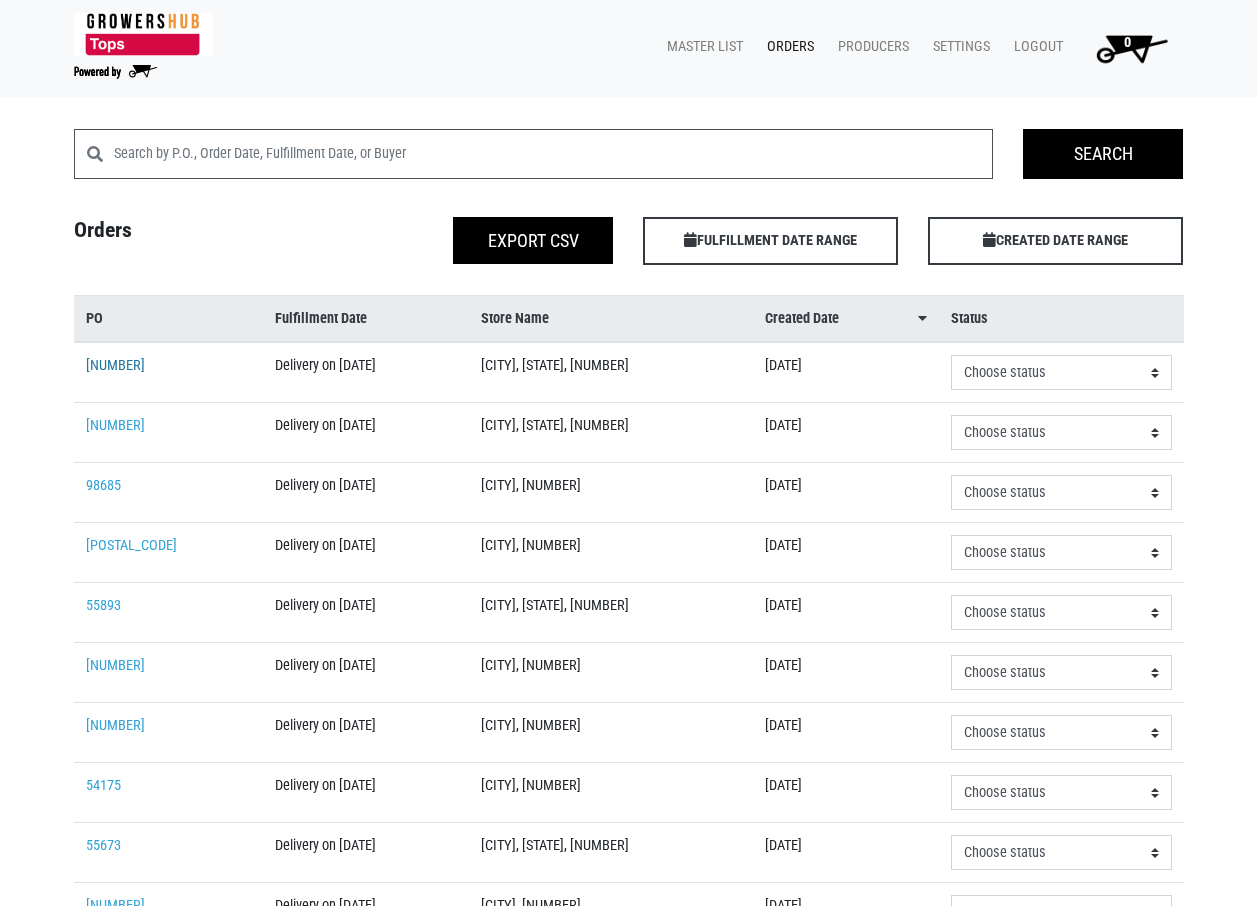 click on "[NUMBER]" at bounding box center (115, 365) 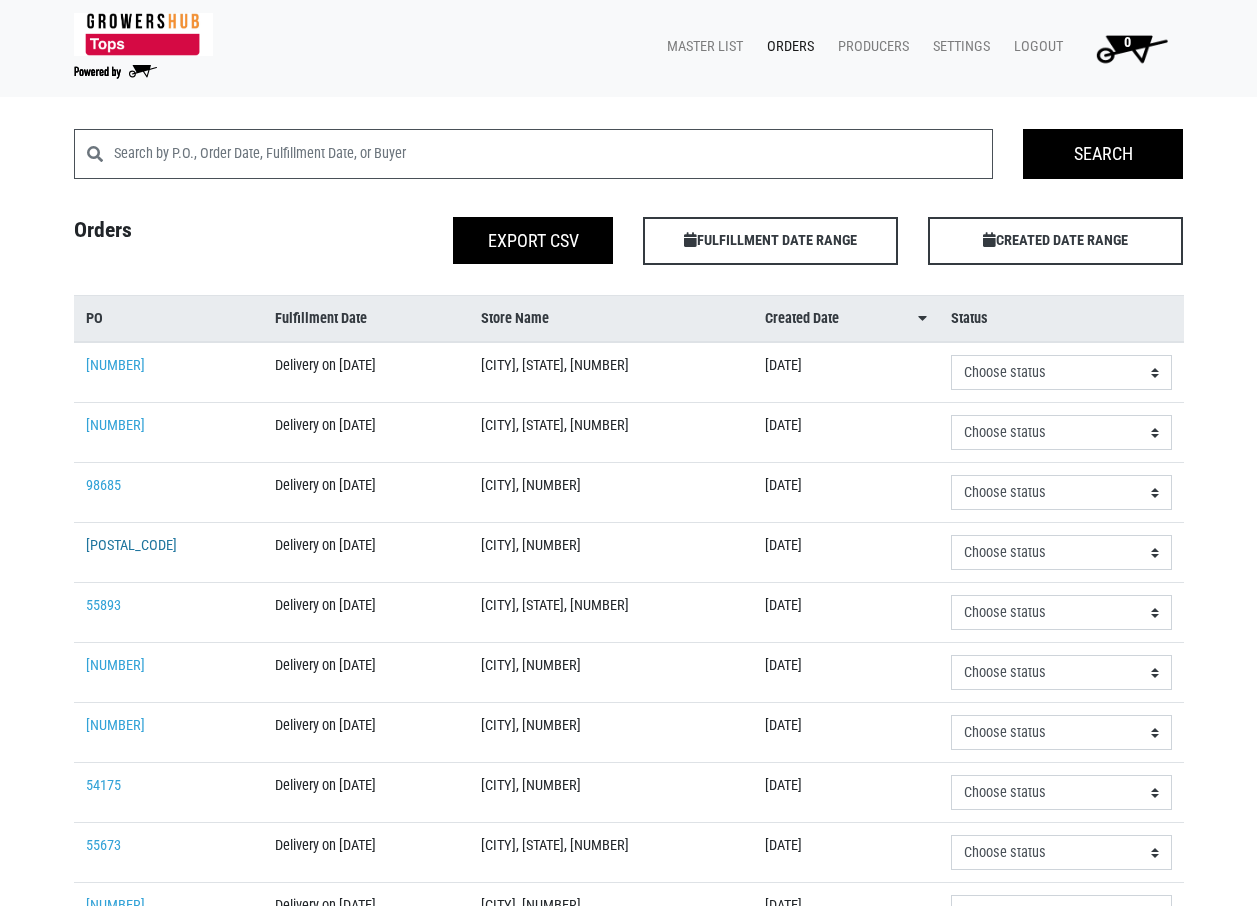 click on "[POSTAL_CODE]" at bounding box center [131, 545] 